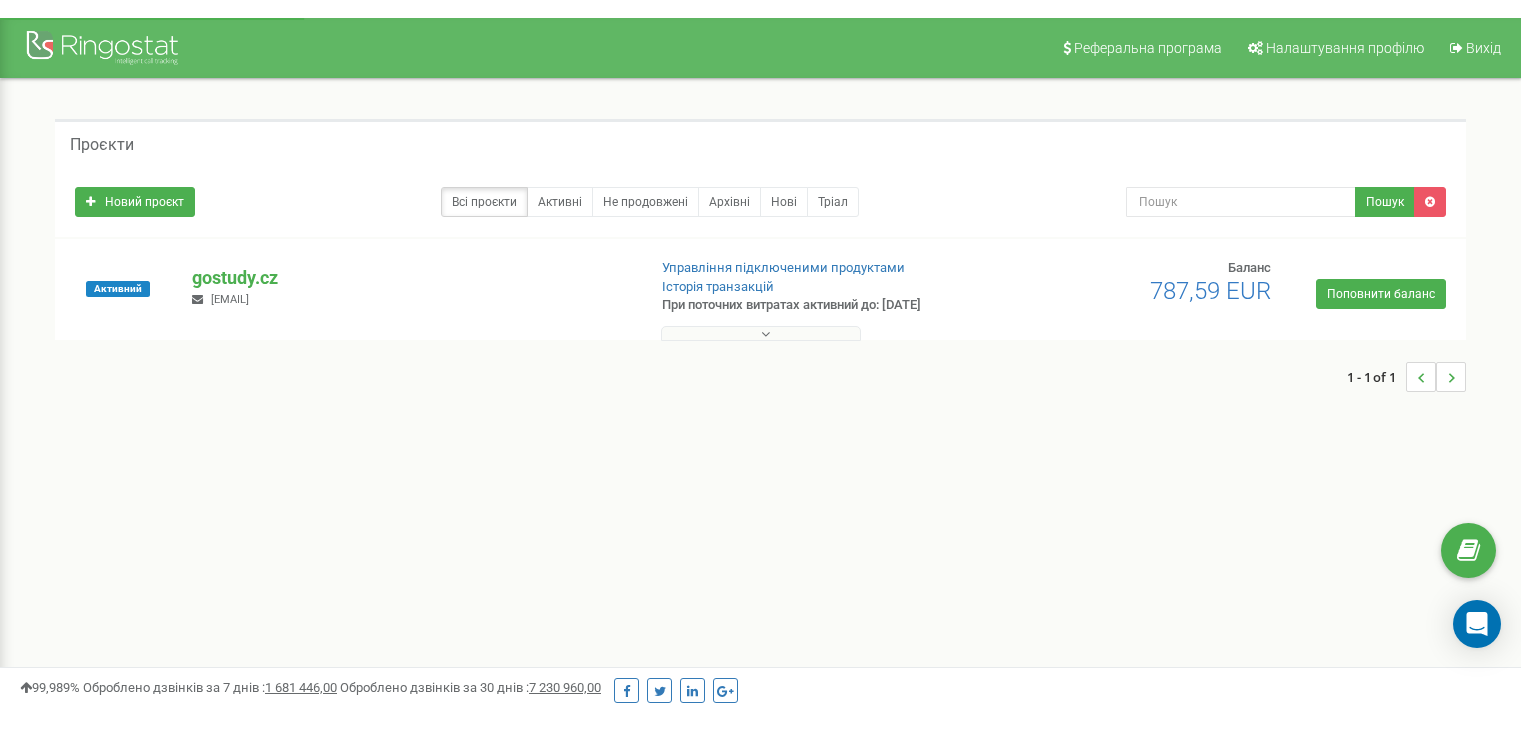 scroll, scrollTop: 0, scrollLeft: 0, axis: both 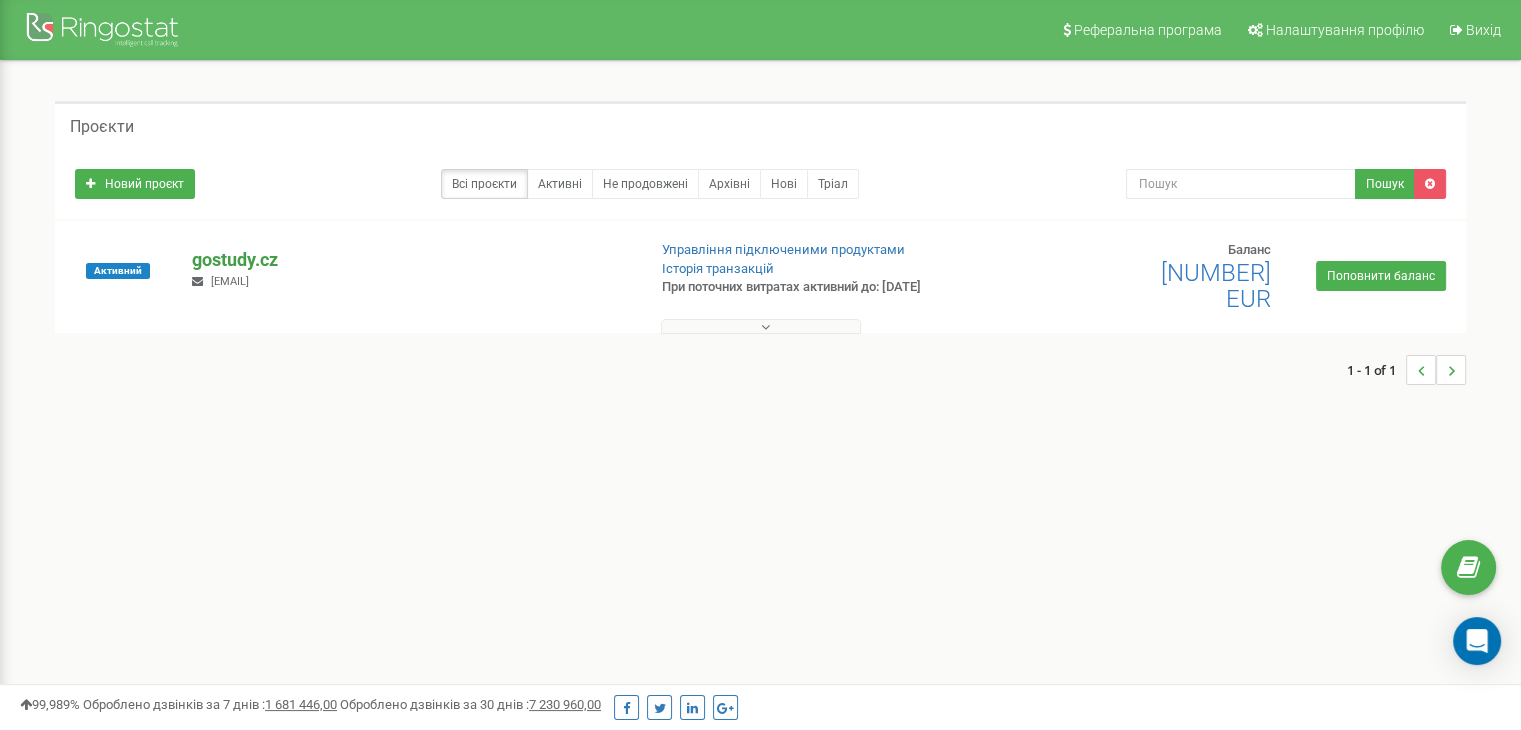 click on "gostudy.cz" at bounding box center (410, 260) 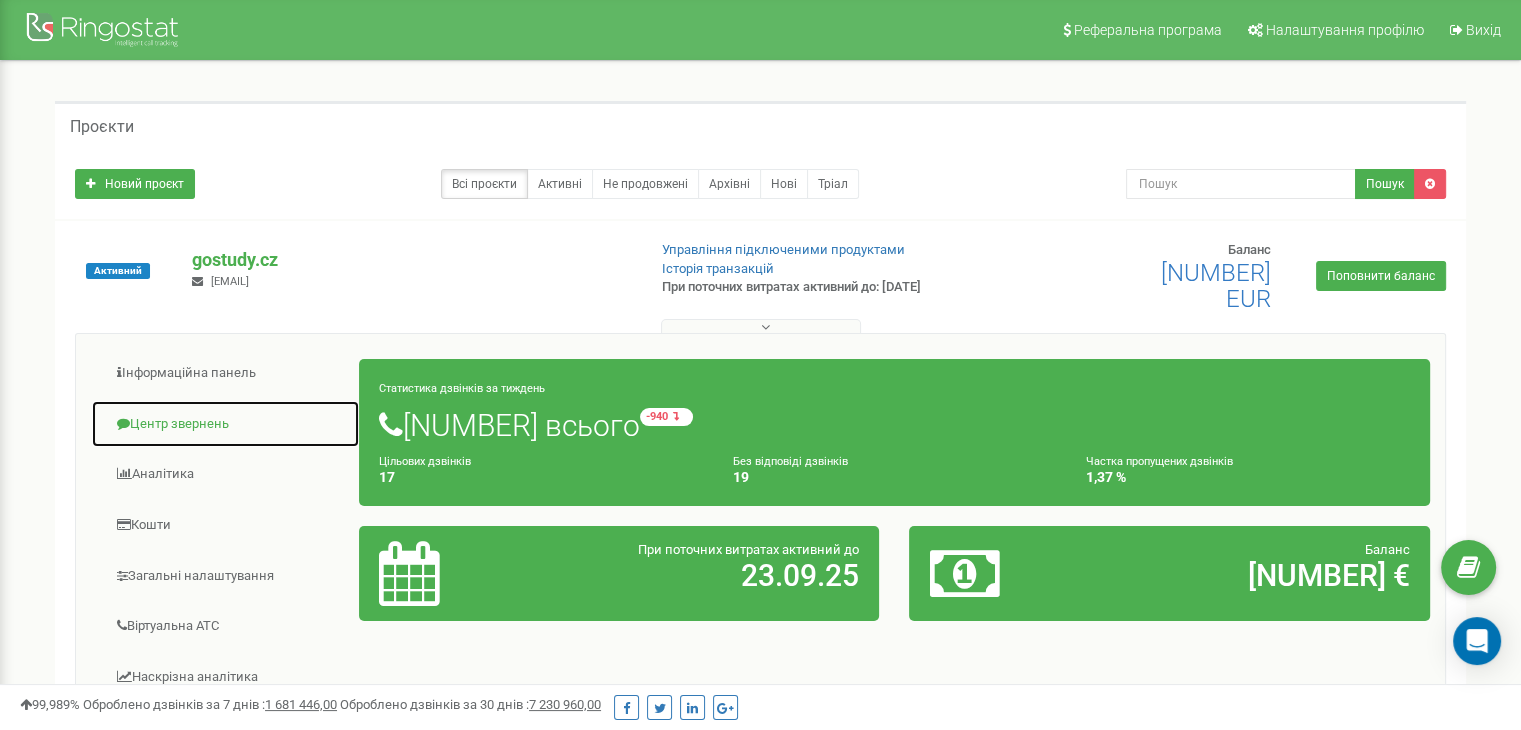 click on "Центр звернень" at bounding box center (225, 424) 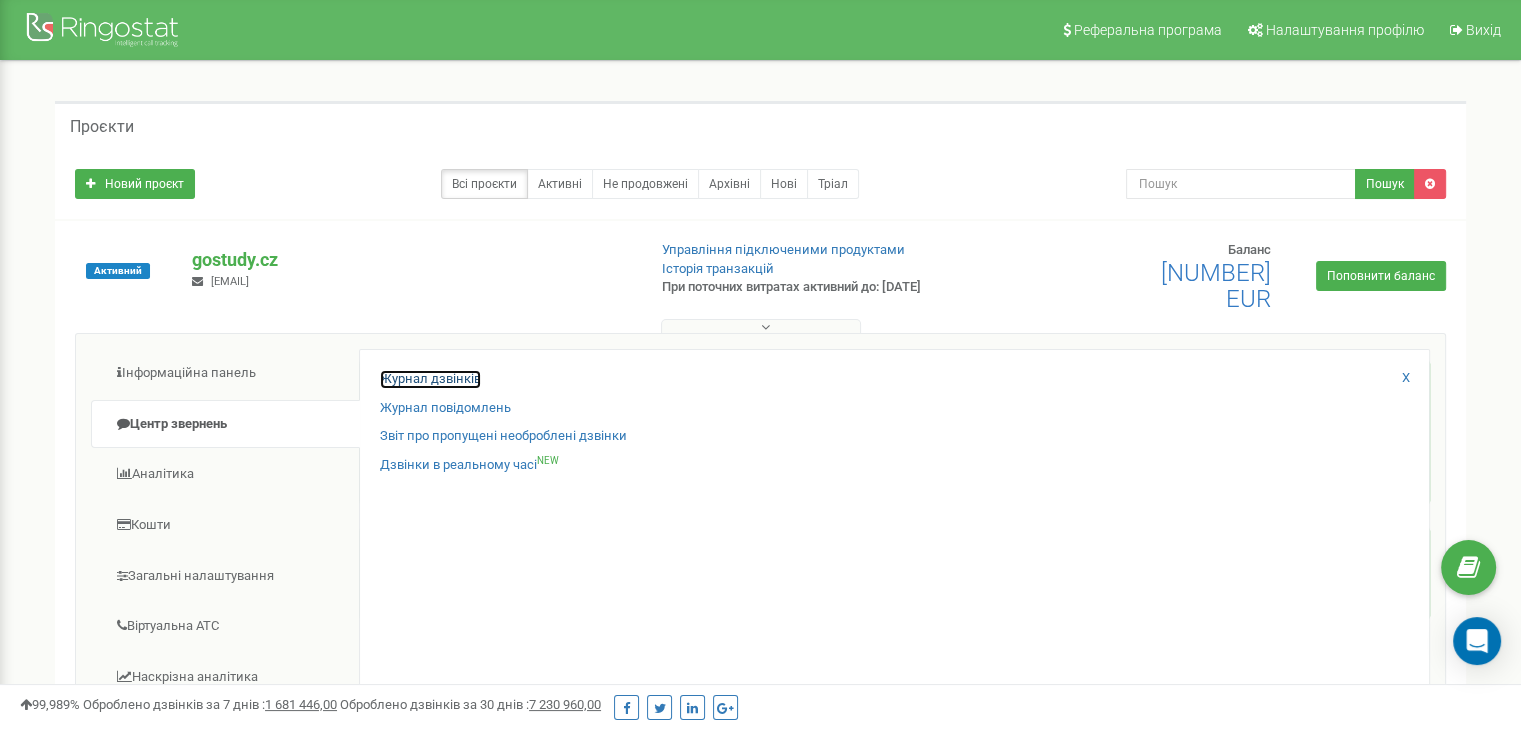 click on "Журнал дзвінків" at bounding box center (430, 379) 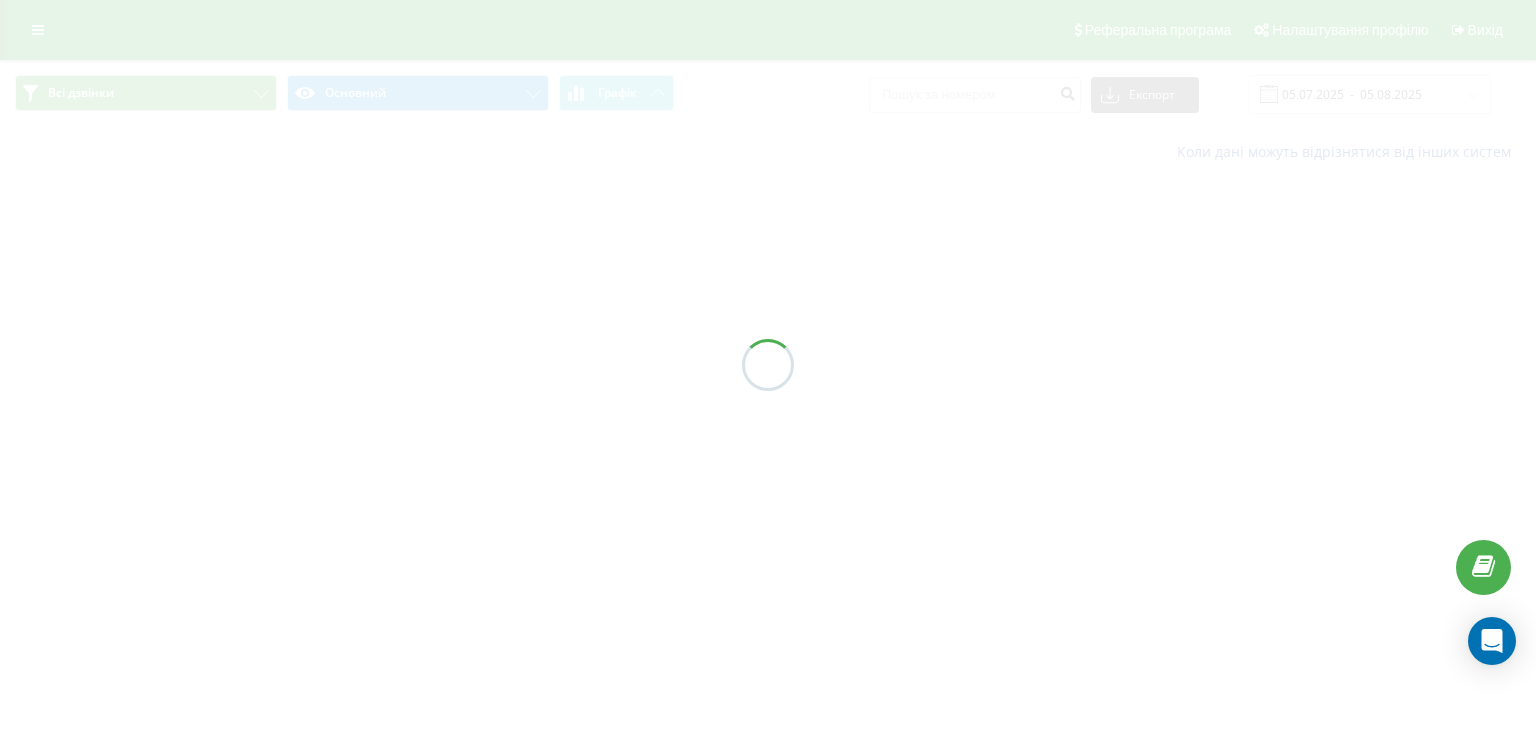 scroll, scrollTop: 0, scrollLeft: 0, axis: both 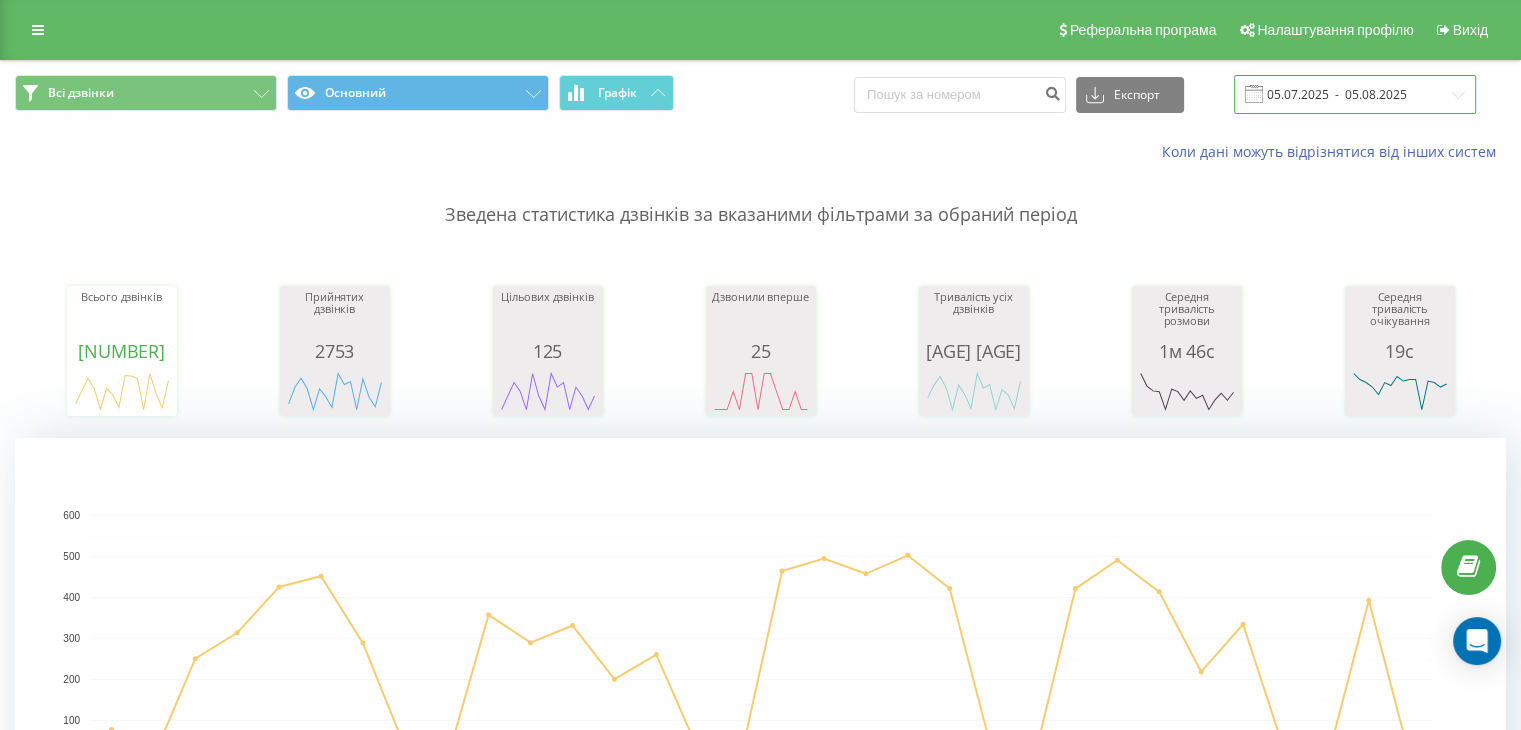 click on "05.07.2025  -  05.08.2025" at bounding box center [1355, 94] 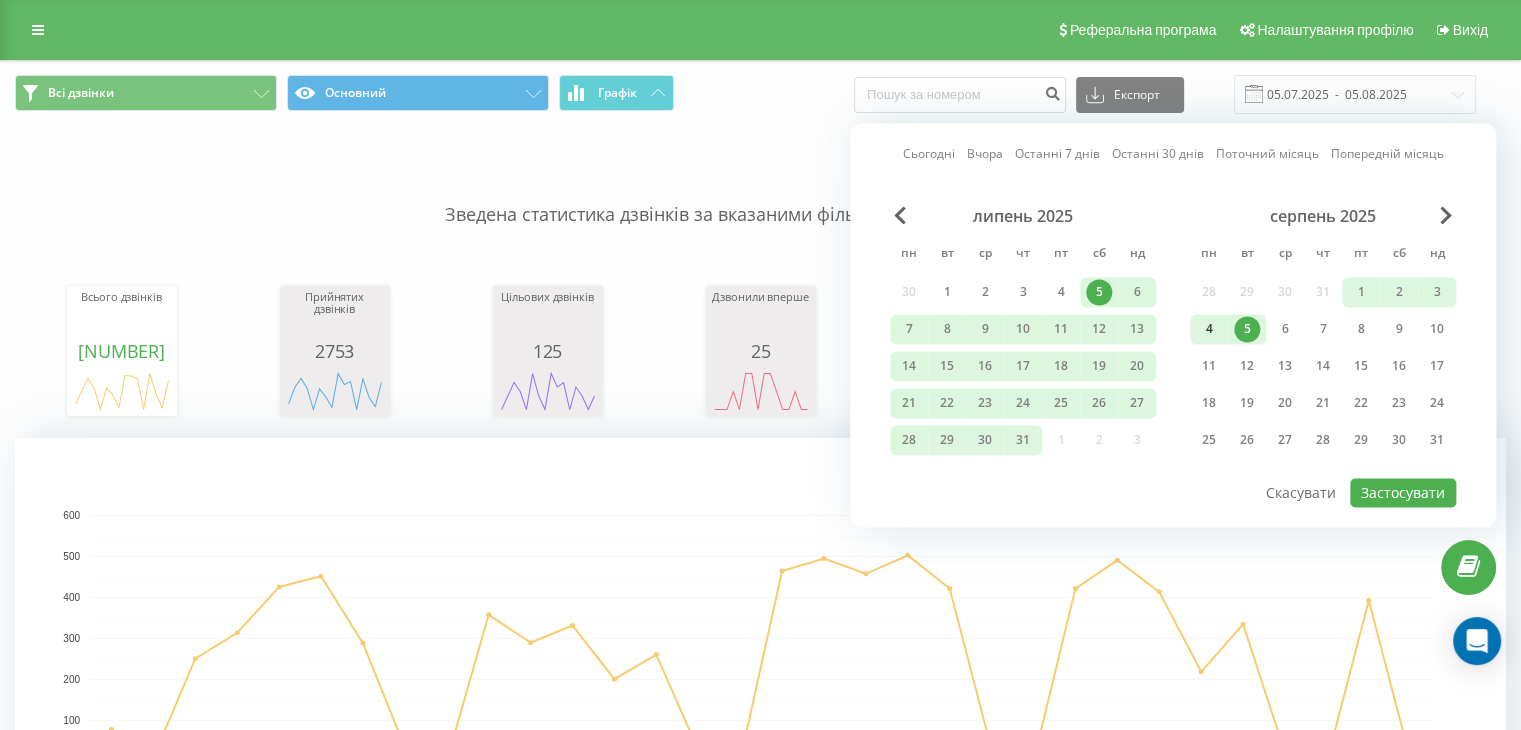 click on "4" at bounding box center [1209, 329] 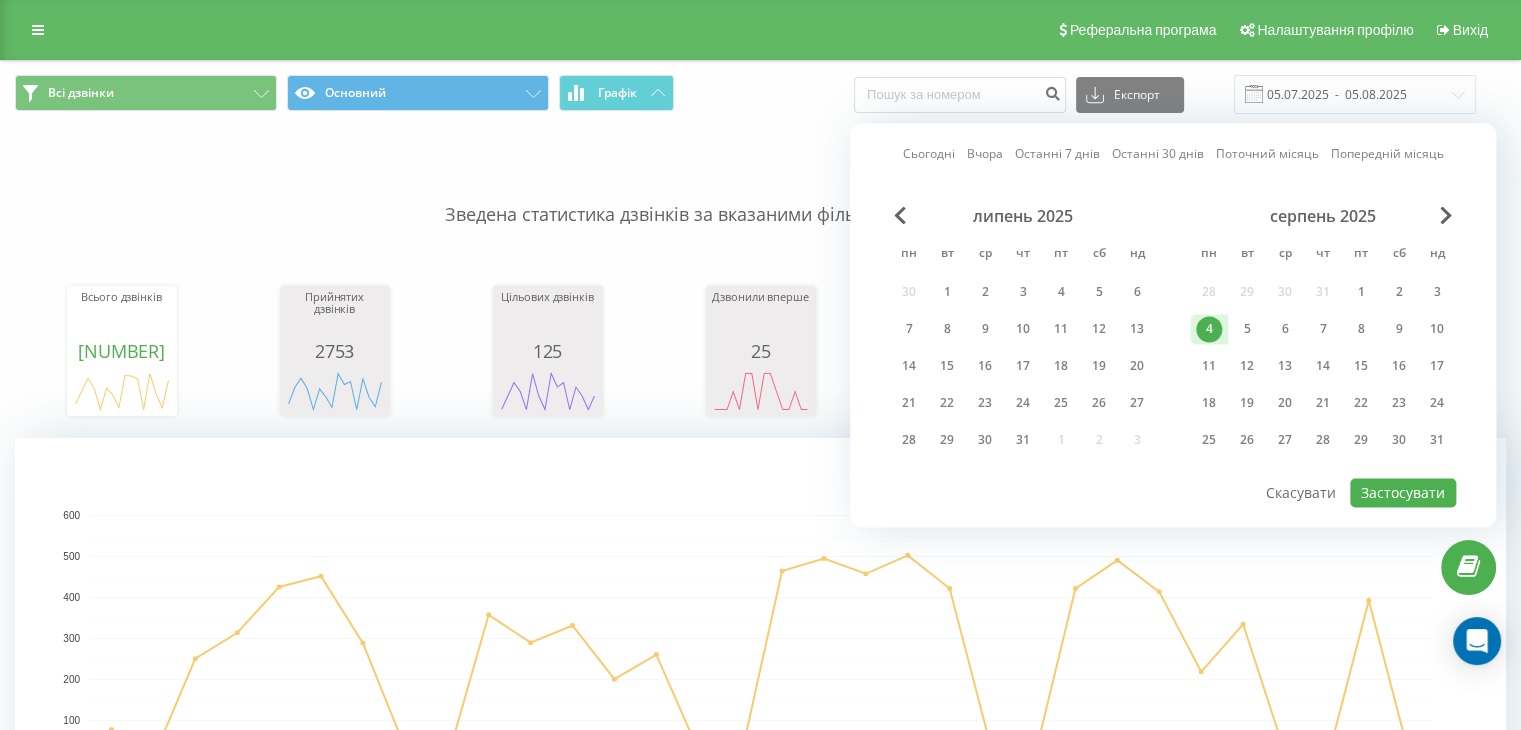 click on "4" at bounding box center [1209, 329] 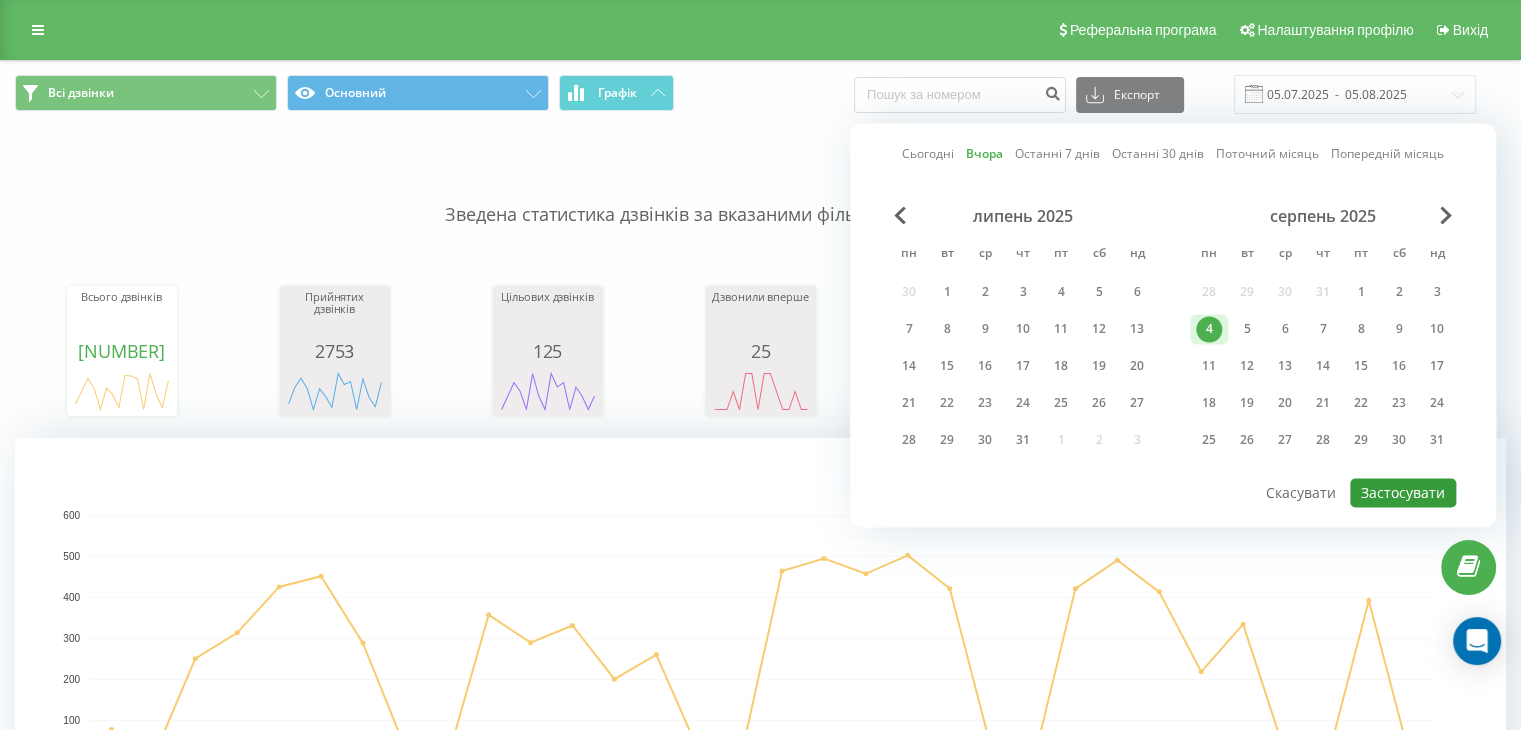 click on "Застосувати" at bounding box center [1403, 492] 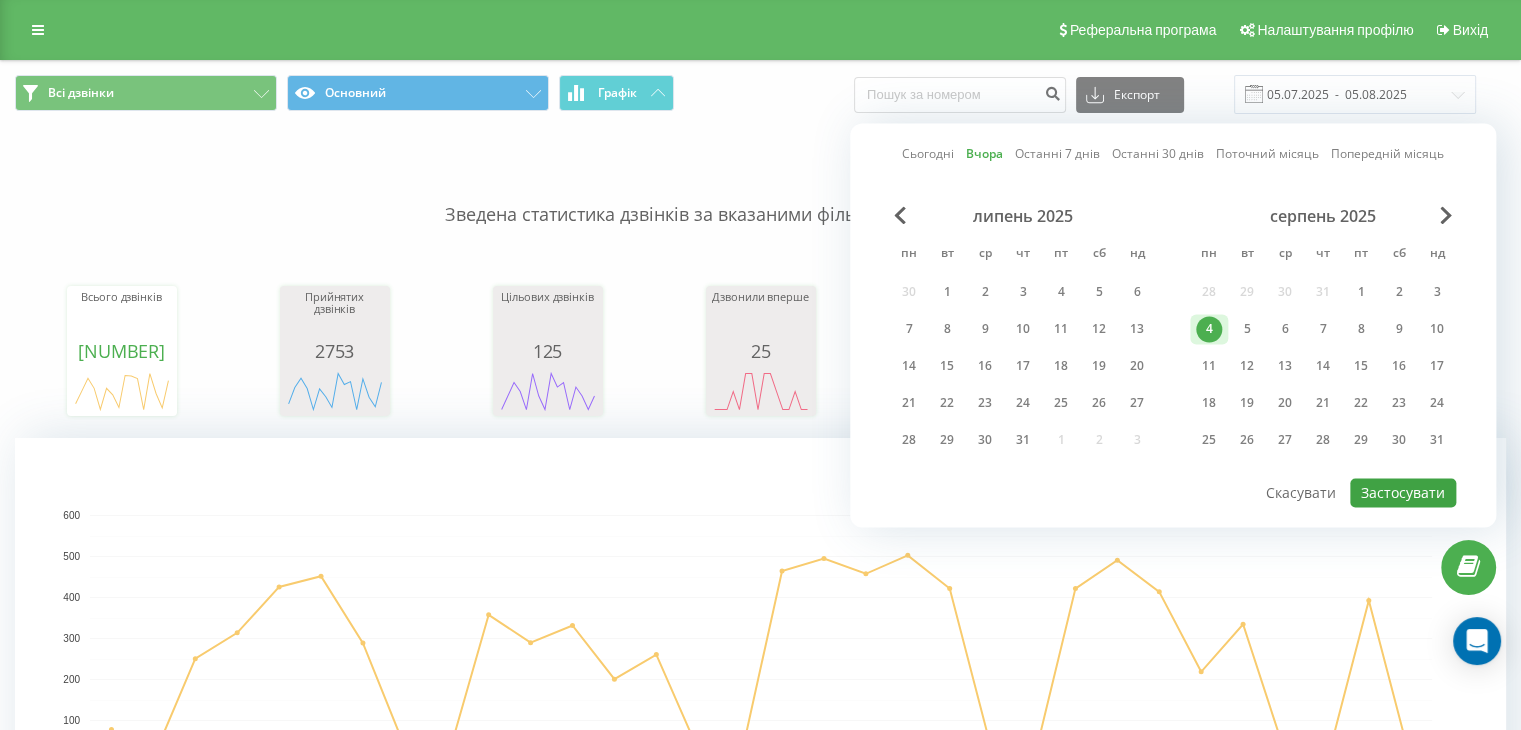 type on "04.08.2025  -  04.08.2025" 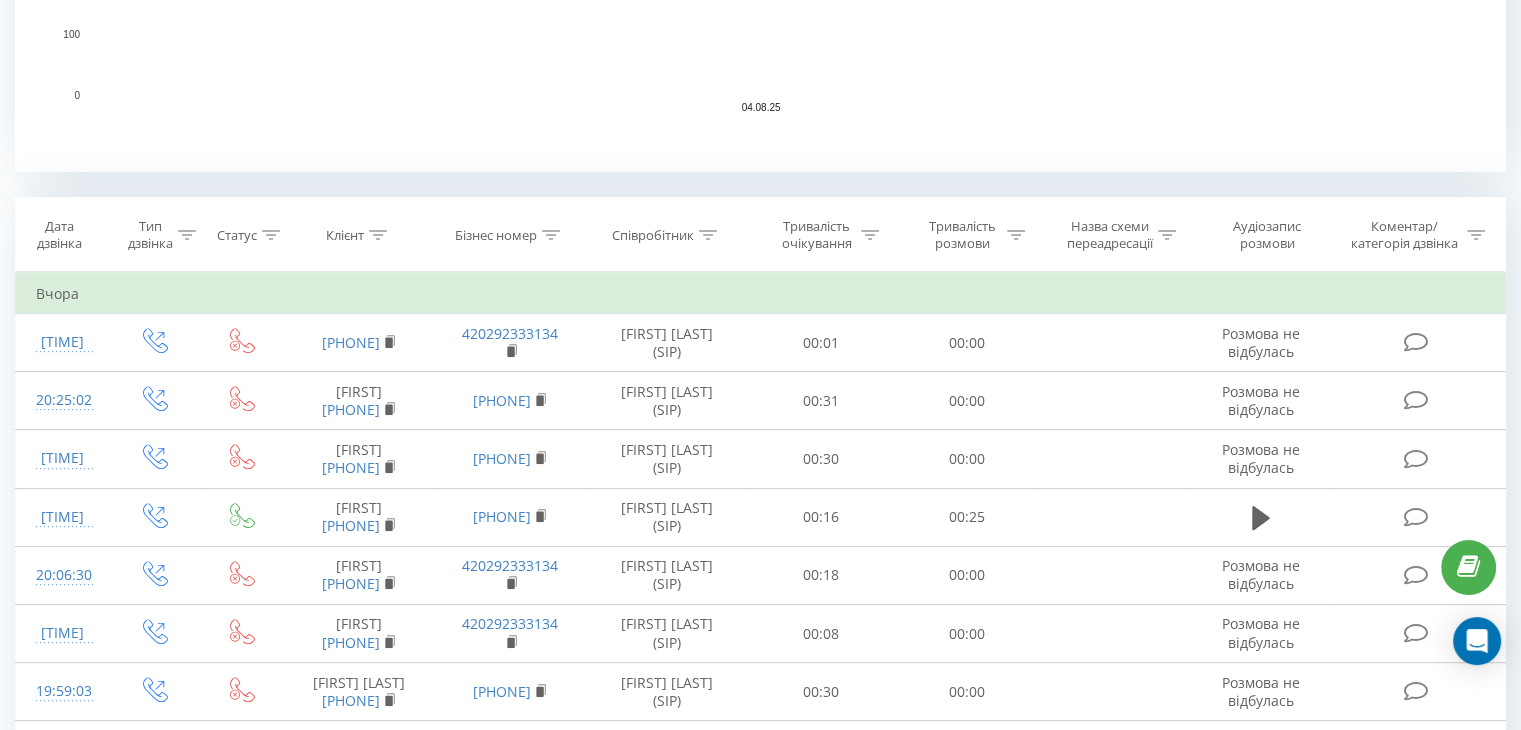 scroll, scrollTop: 0, scrollLeft: 0, axis: both 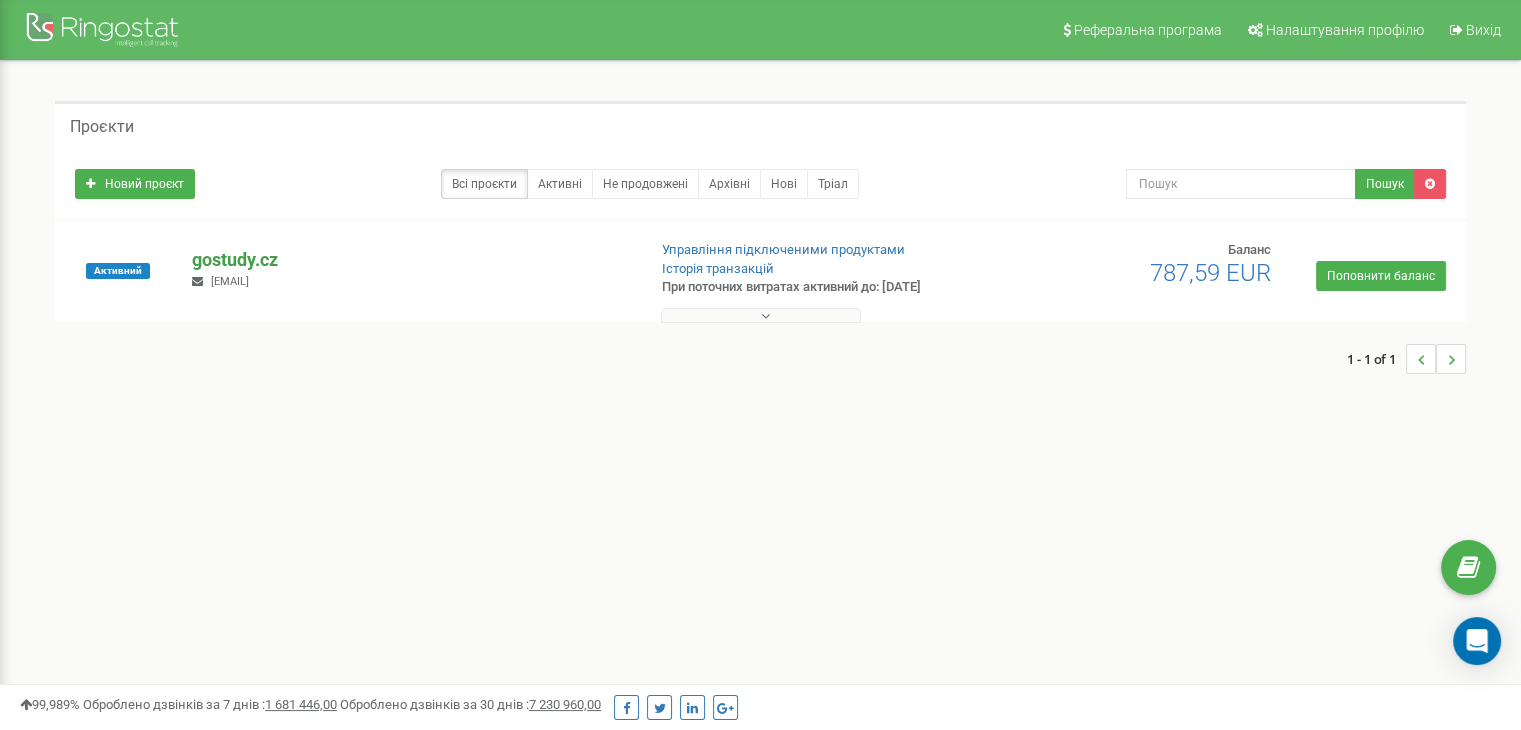 click on "gostudy.cz" at bounding box center (410, 260) 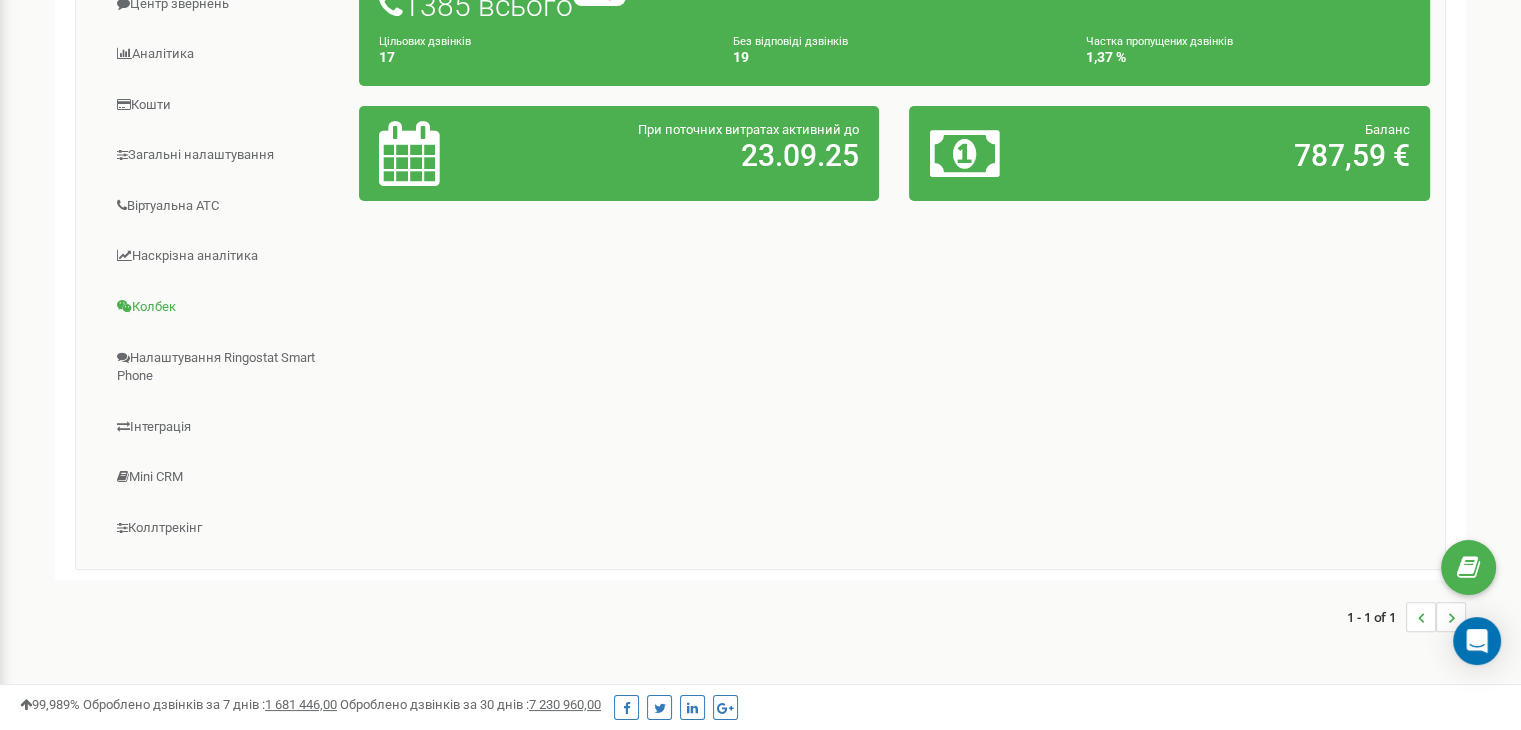 scroll, scrollTop: 470, scrollLeft: 0, axis: vertical 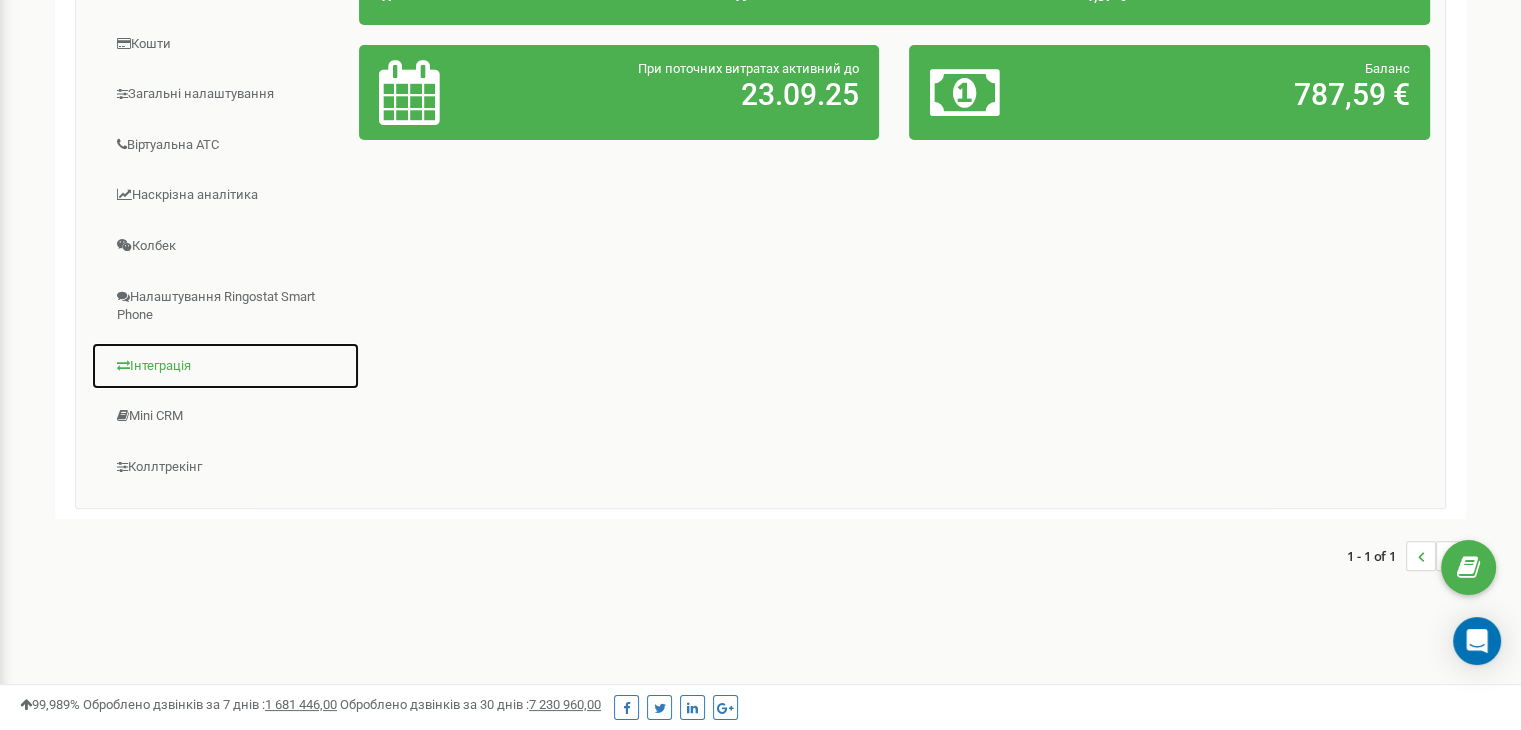 click on "Інтеграція" at bounding box center (225, 366) 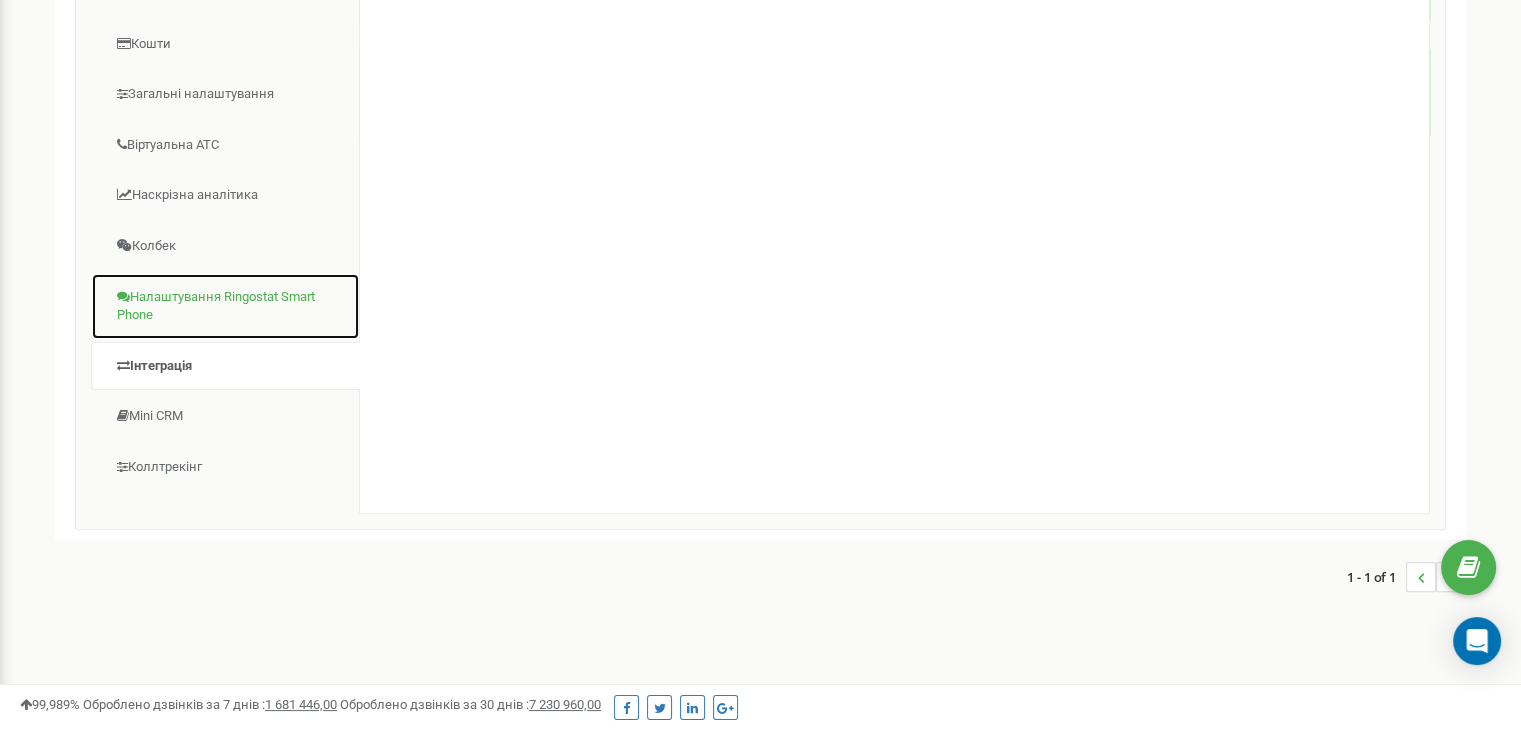 click on "Налаштування Ringostat Smart Phone" at bounding box center [225, 306] 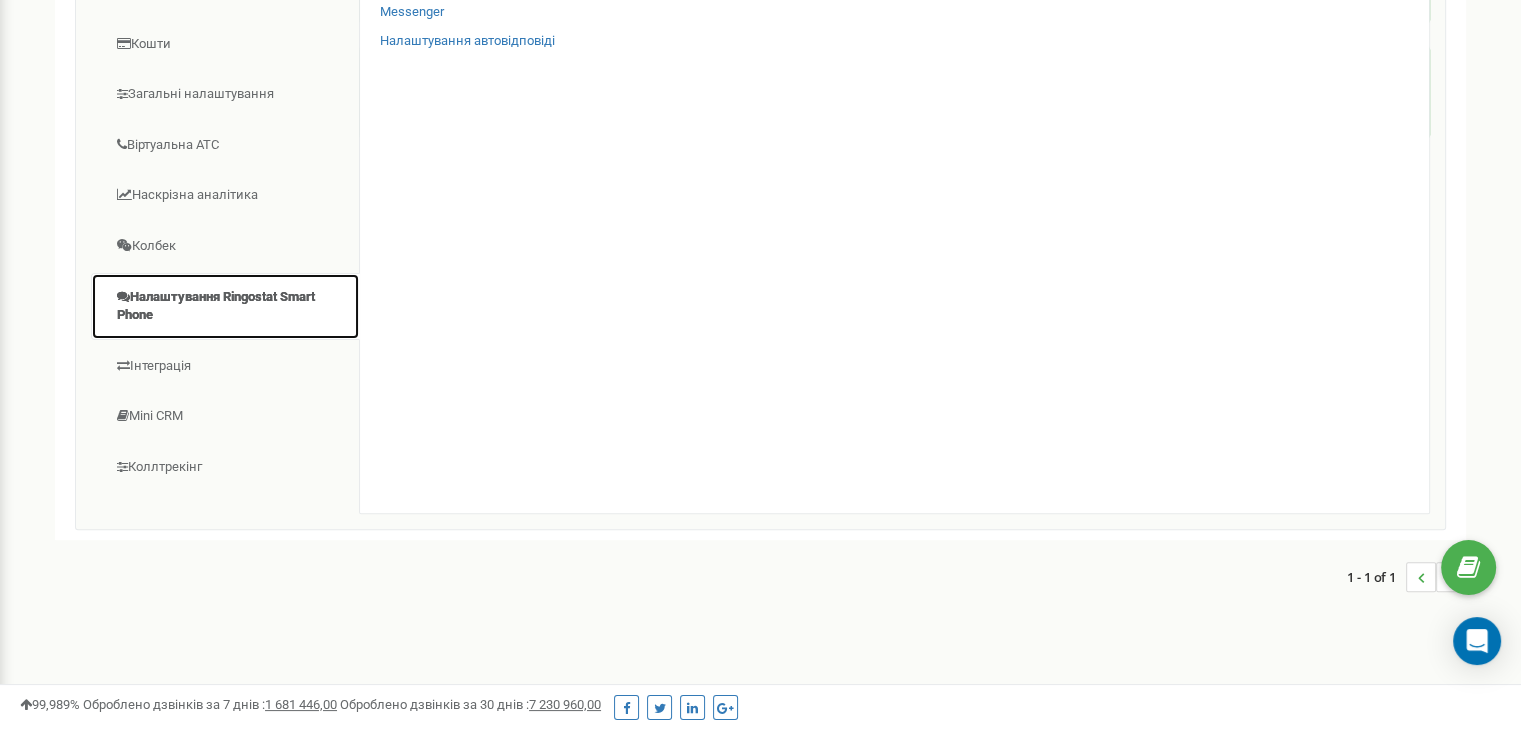 scroll, scrollTop: 136, scrollLeft: 0, axis: vertical 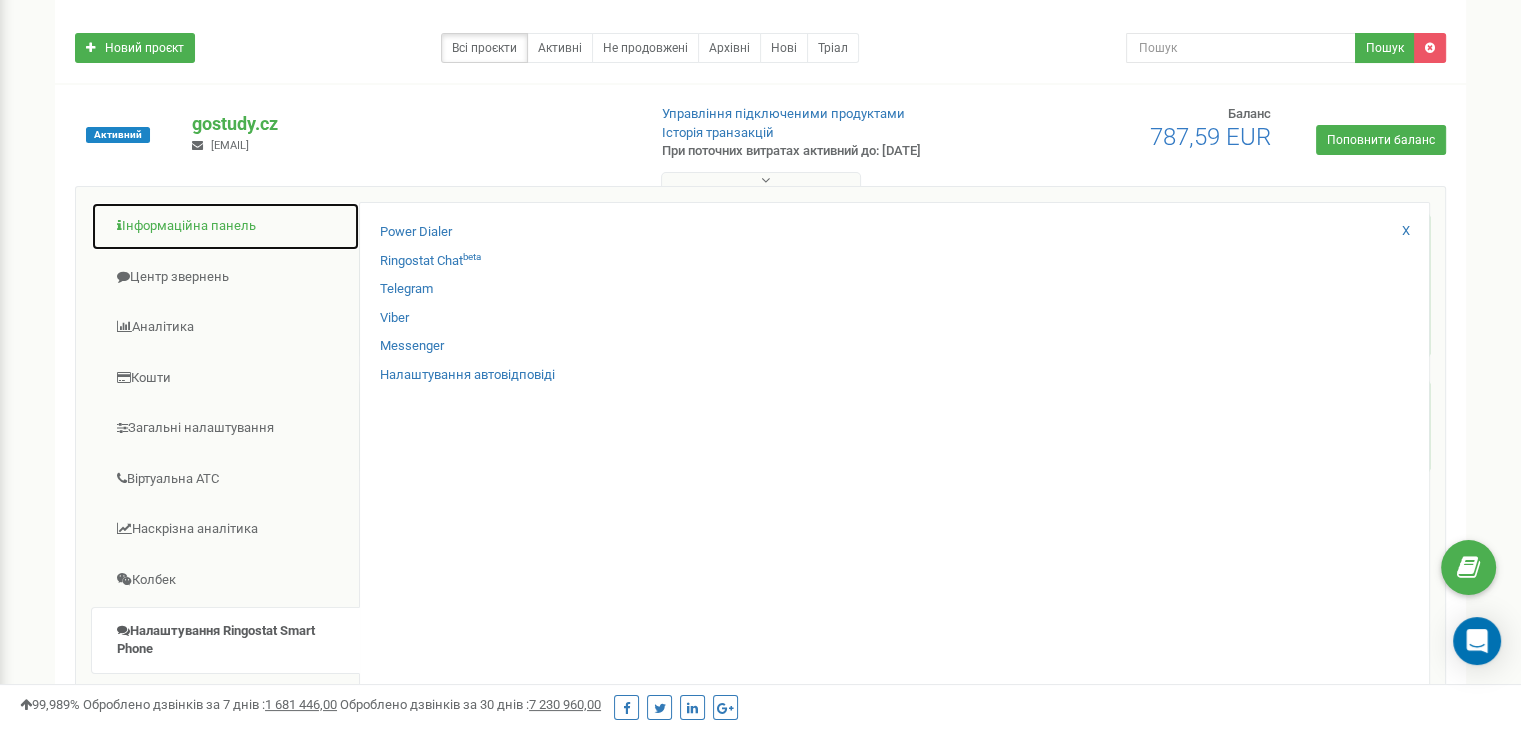 click on "Інформаційна панель" at bounding box center (225, 226) 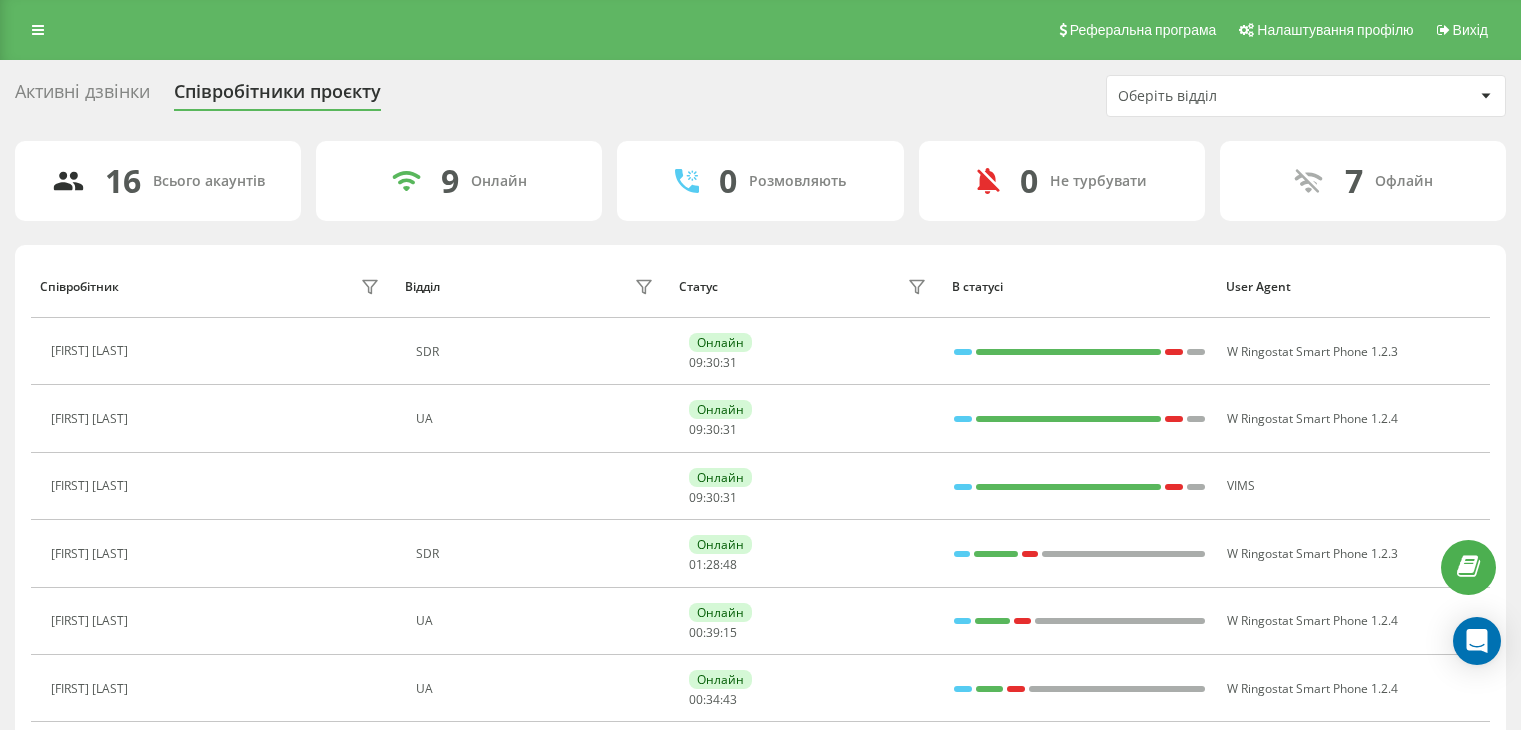 scroll, scrollTop: 0, scrollLeft: 0, axis: both 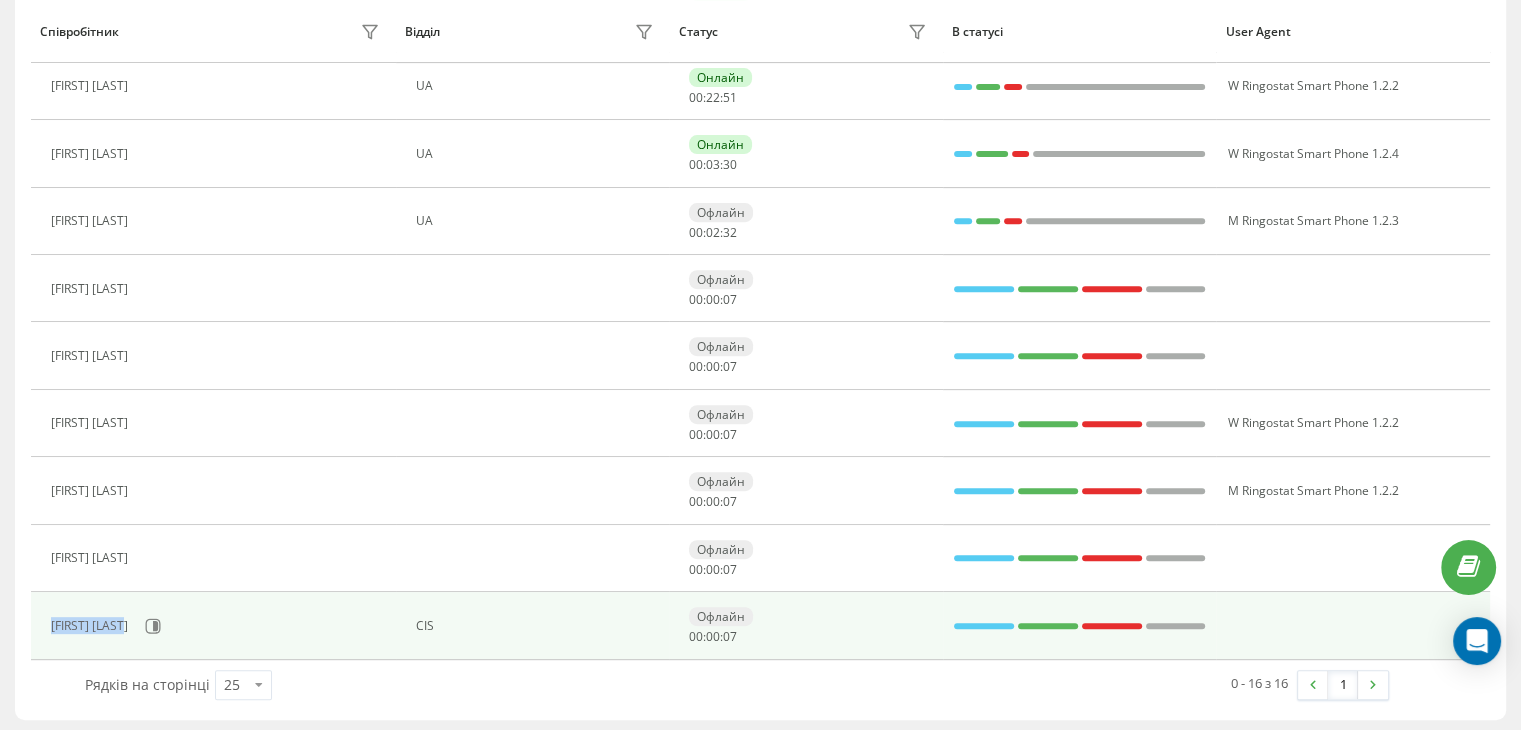 drag, startPoint x: 128, startPoint y: 621, endPoint x: 48, endPoint y: 614, distance: 80.305664 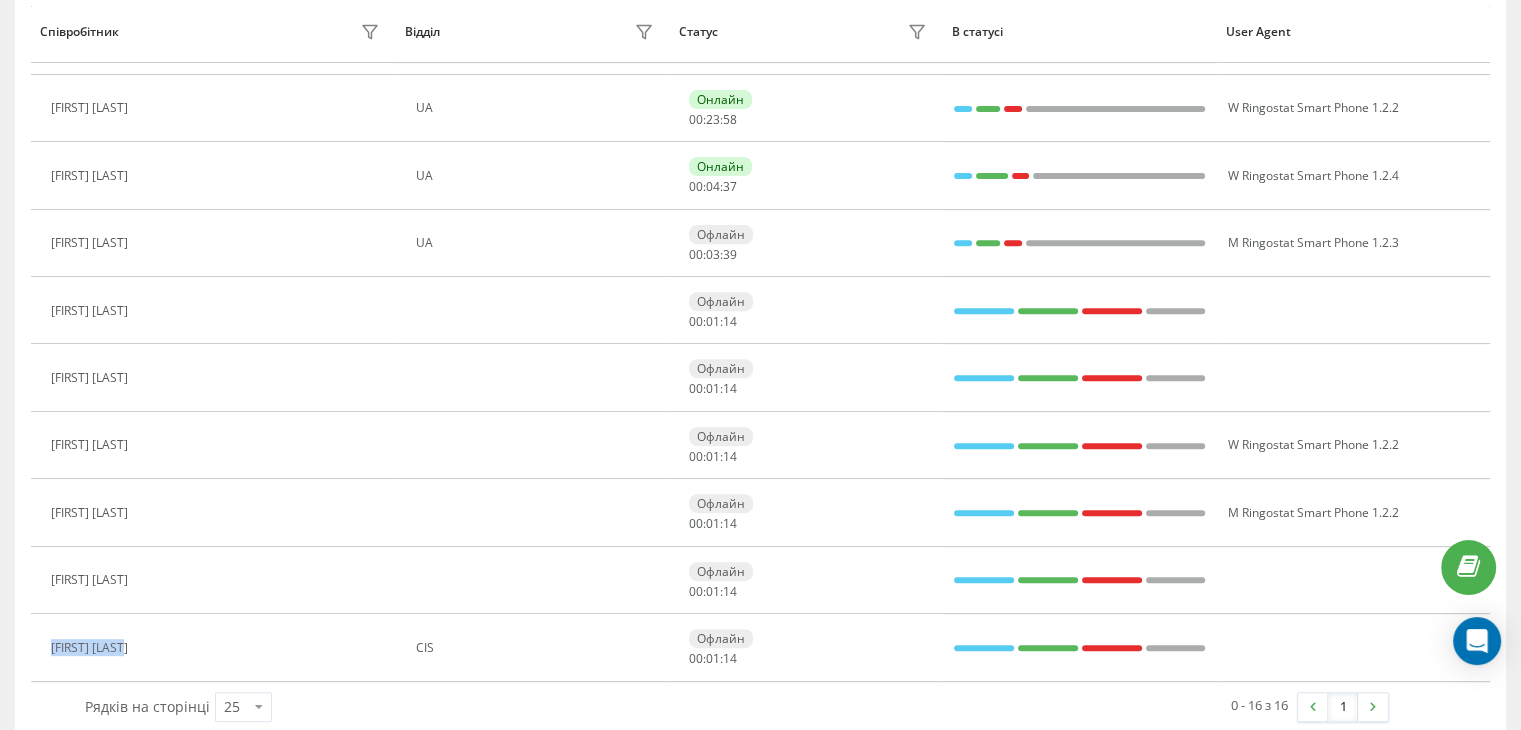 scroll, scrollTop: 737, scrollLeft: 0, axis: vertical 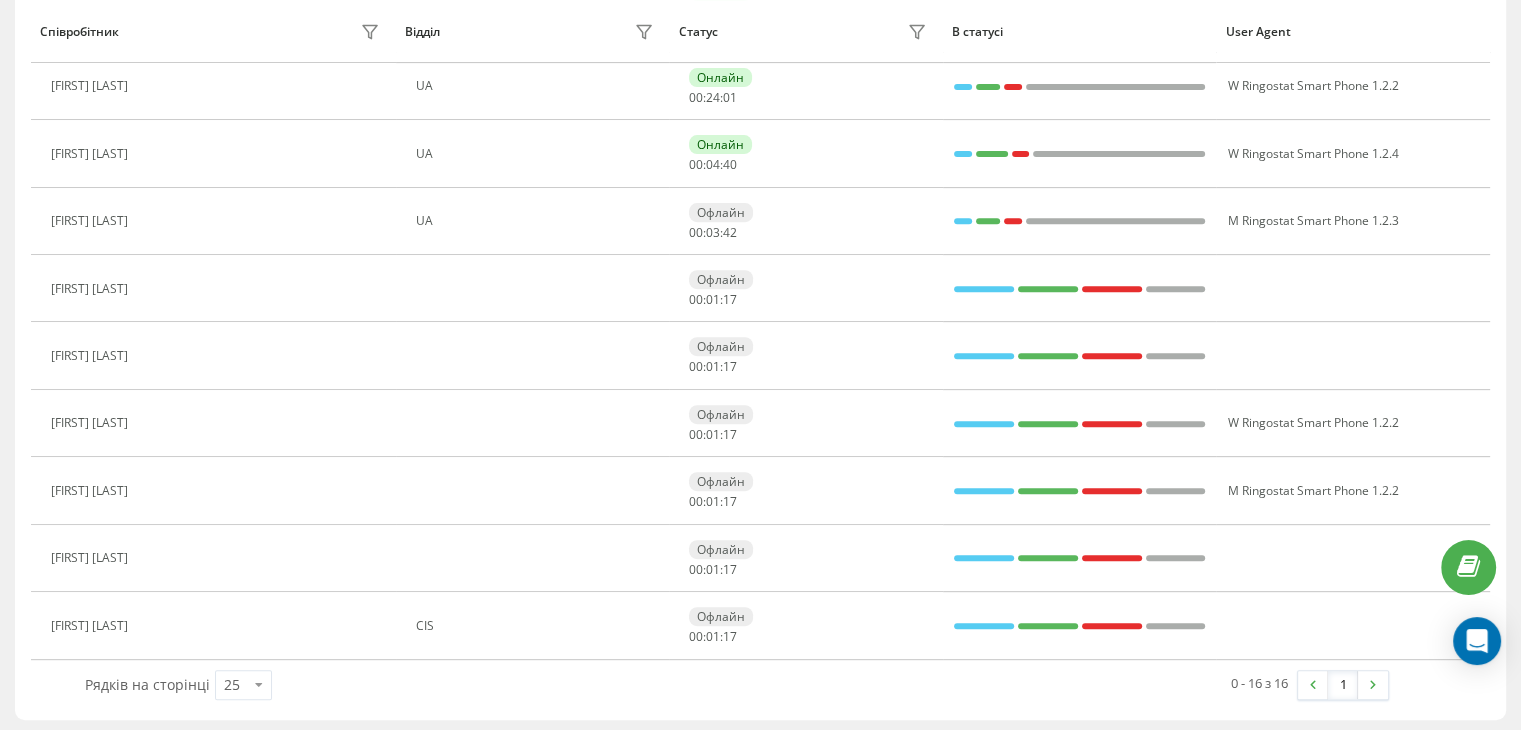 click on "0 - 16 з 16 1" at bounding box center (1070, 685) 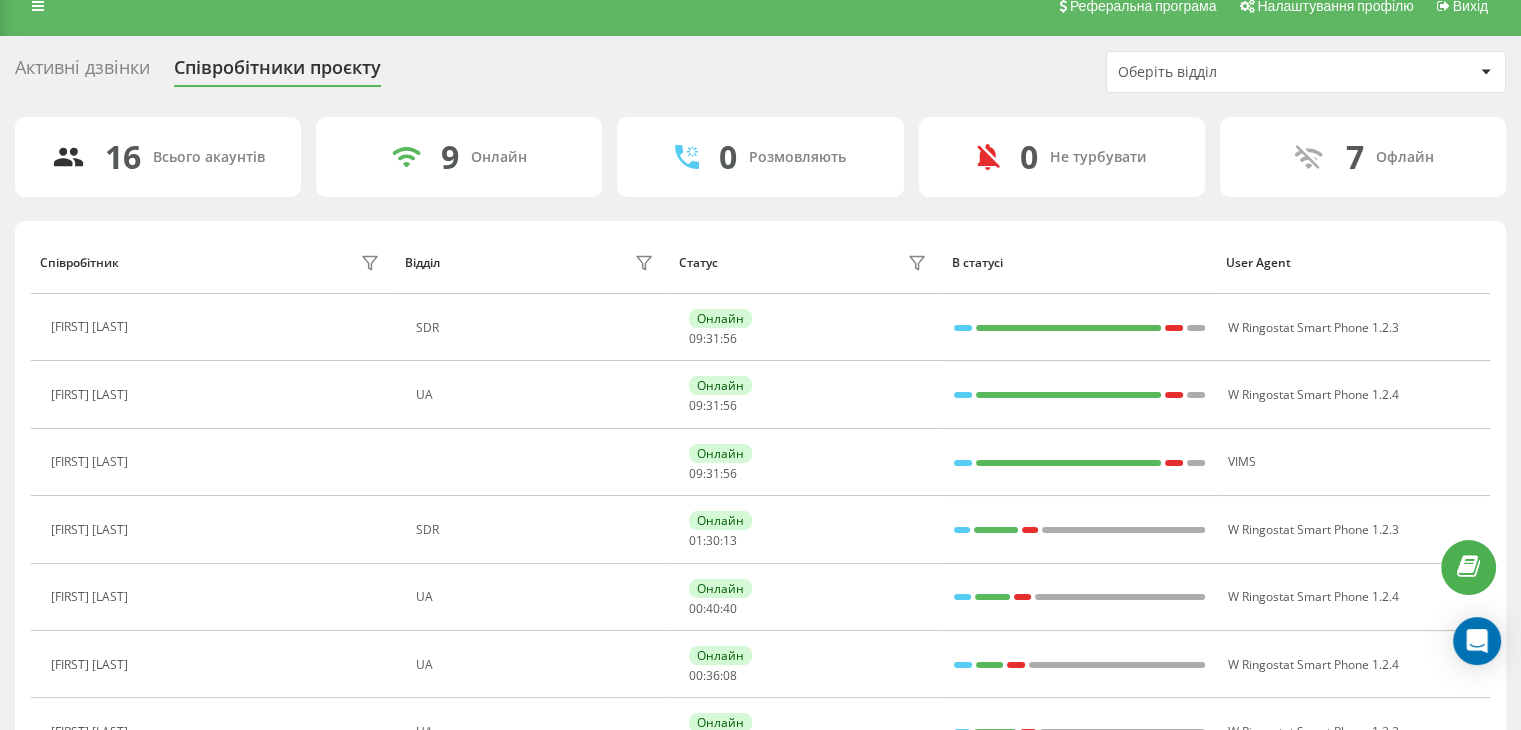 scroll, scrollTop: 0, scrollLeft: 0, axis: both 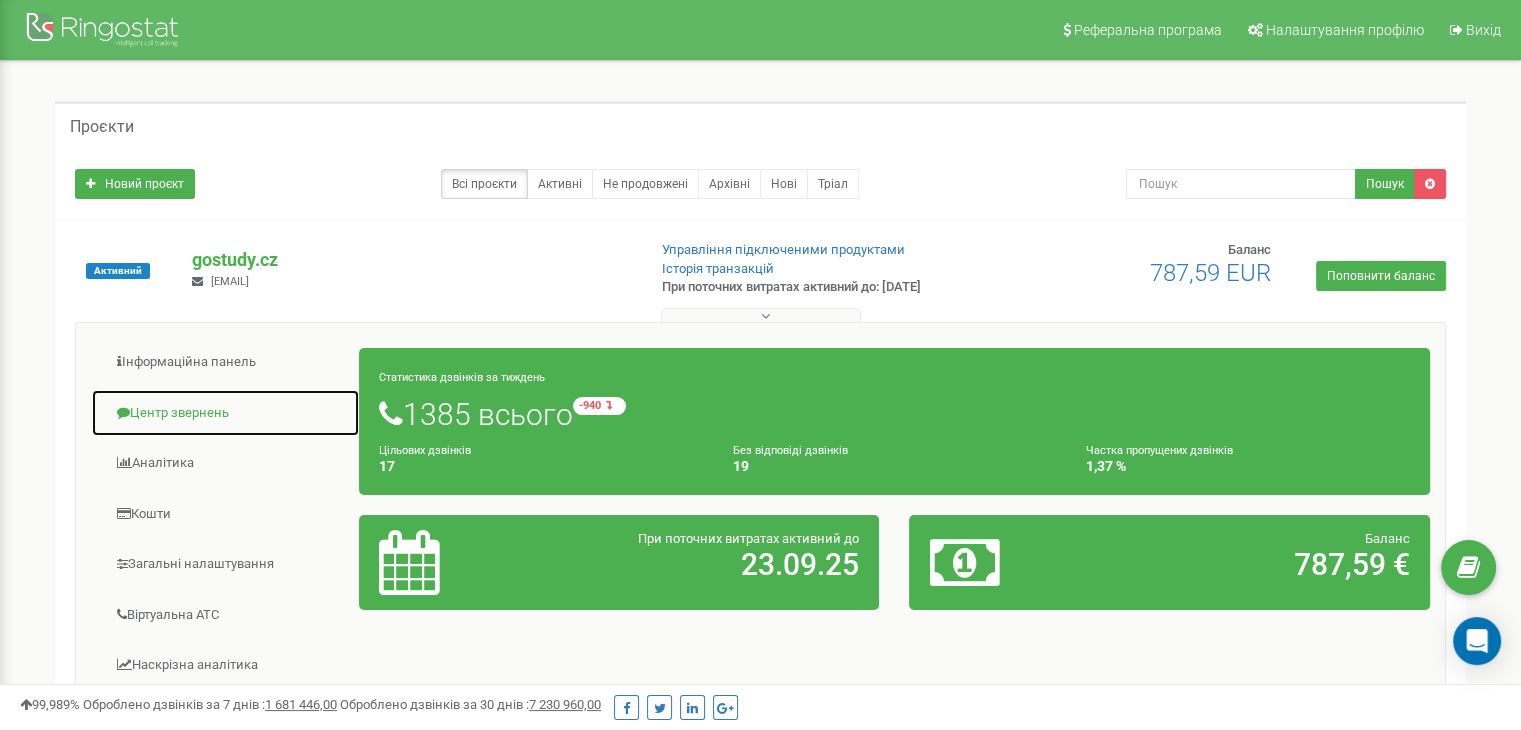 click on "Центр звернень" at bounding box center (225, 413) 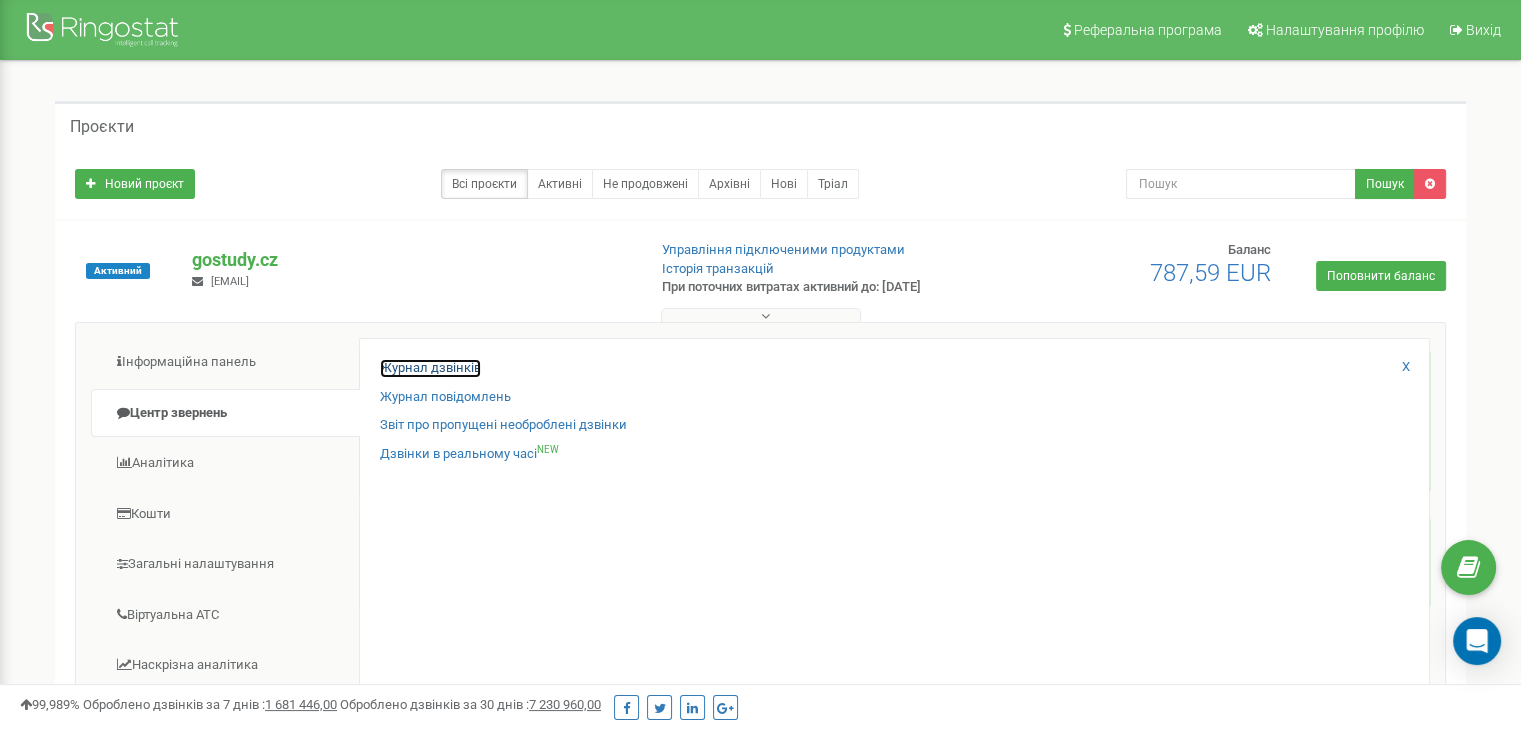 click on "Журнал дзвінків" at bounding box center (430, 368) 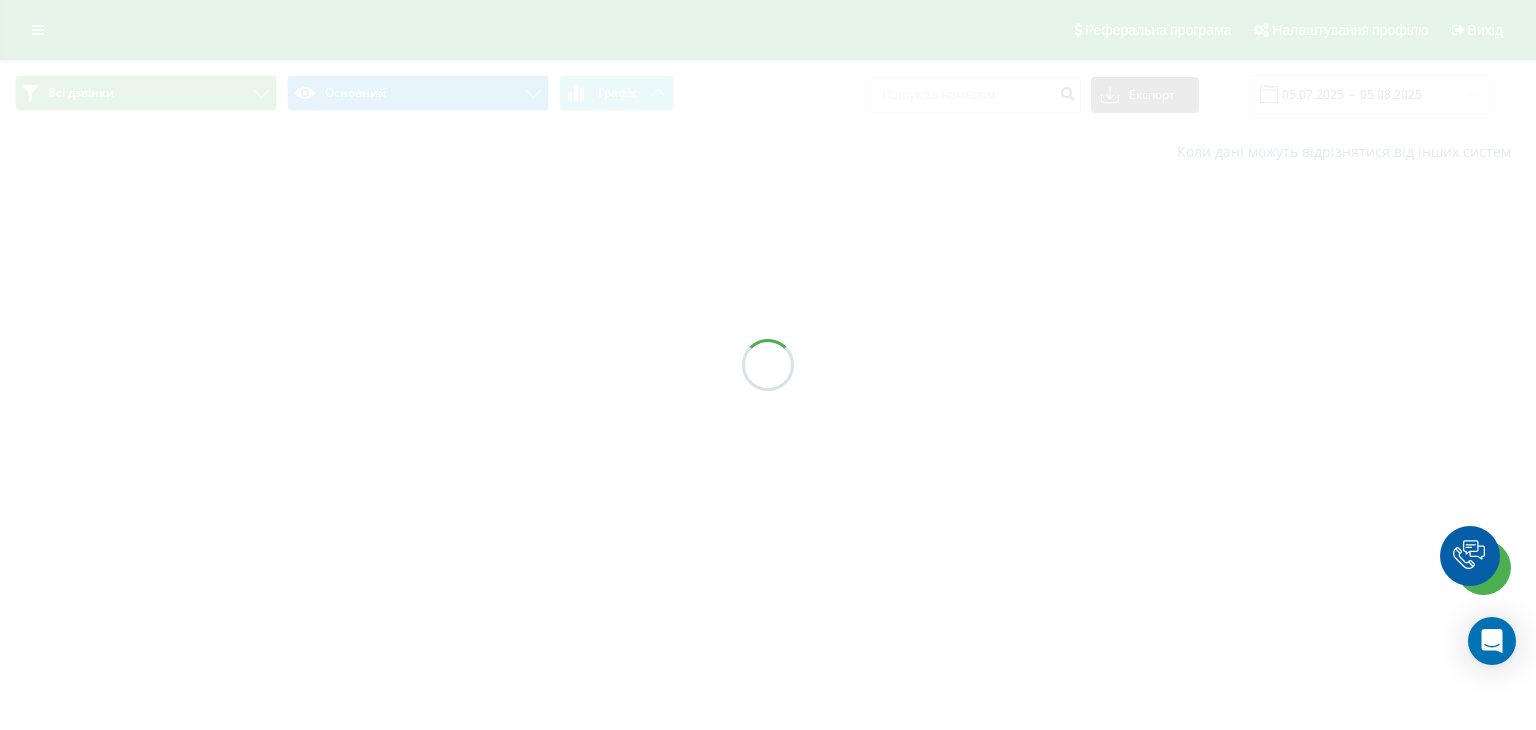 scroll, scrollTop: 0, scrollLeft: 0, axis: both 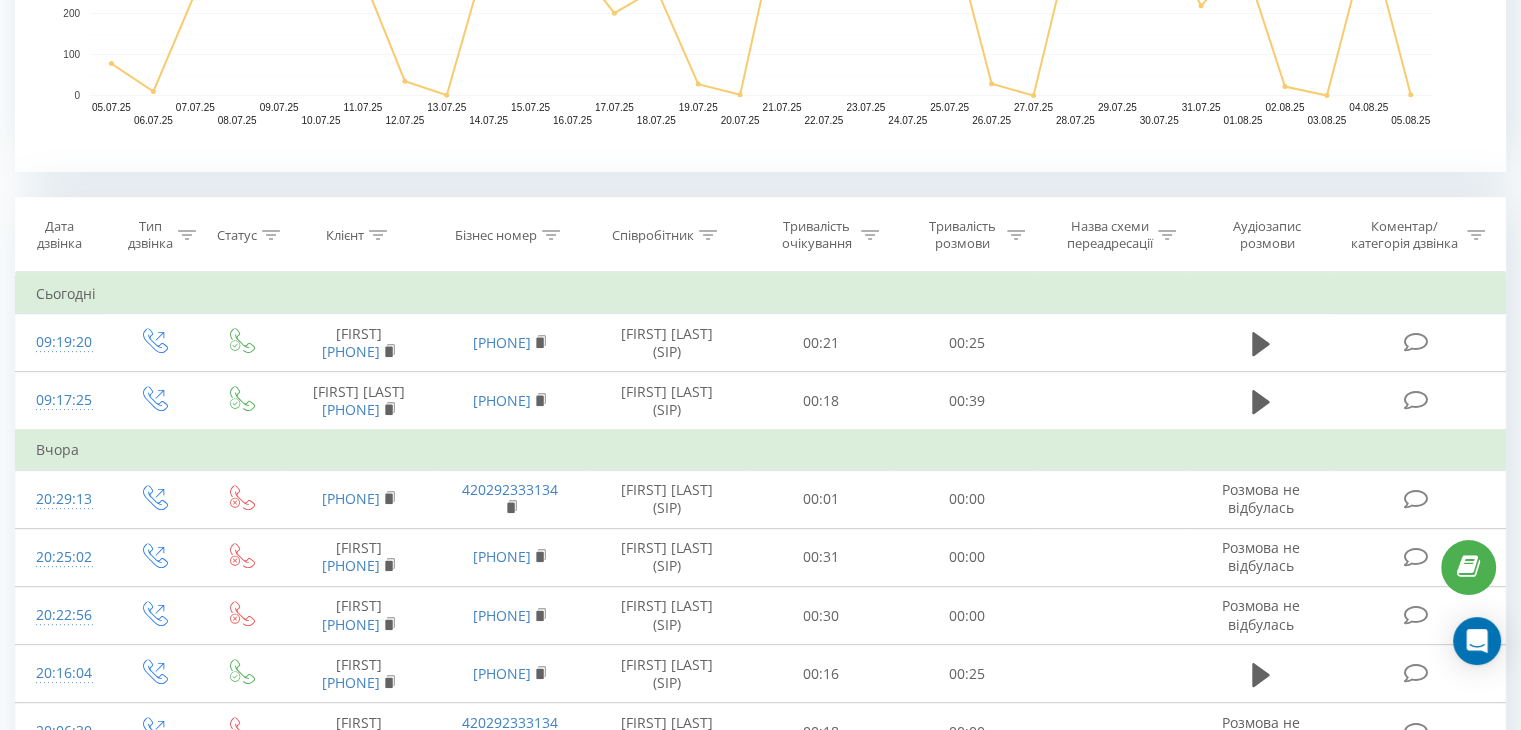 click at bounding box center (708, 235) 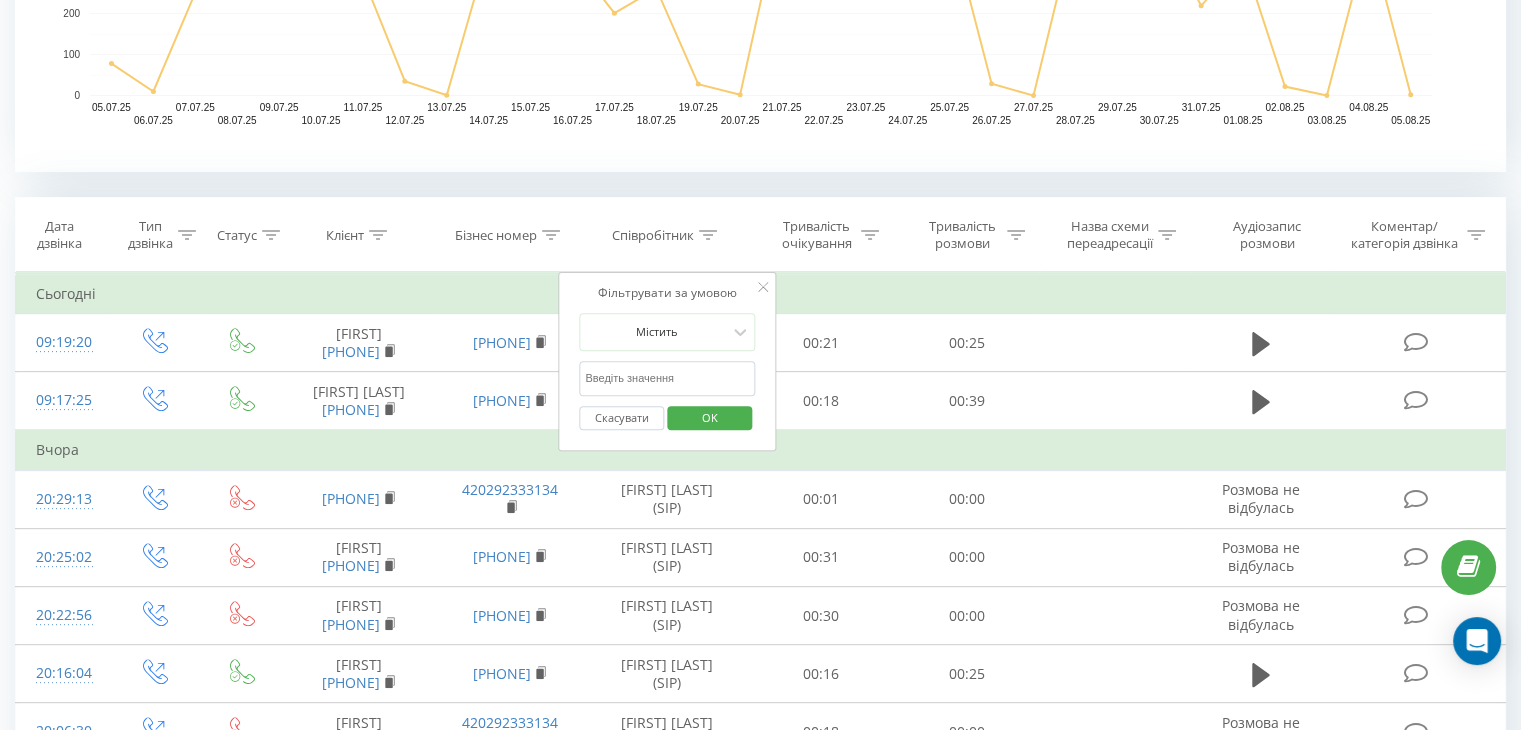 click at bounding box center [667, 378] 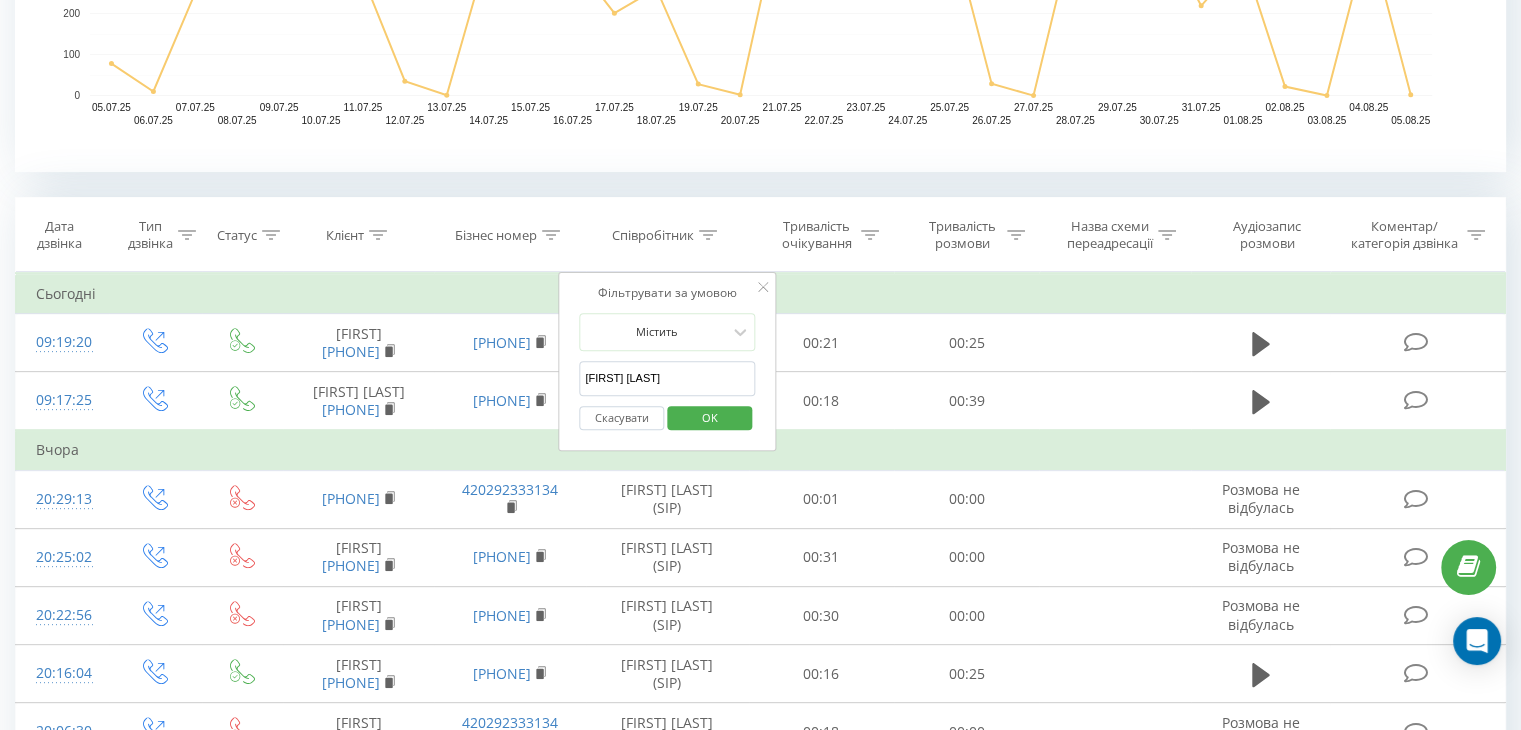 click on "OK" at bounding box center (710, 417) 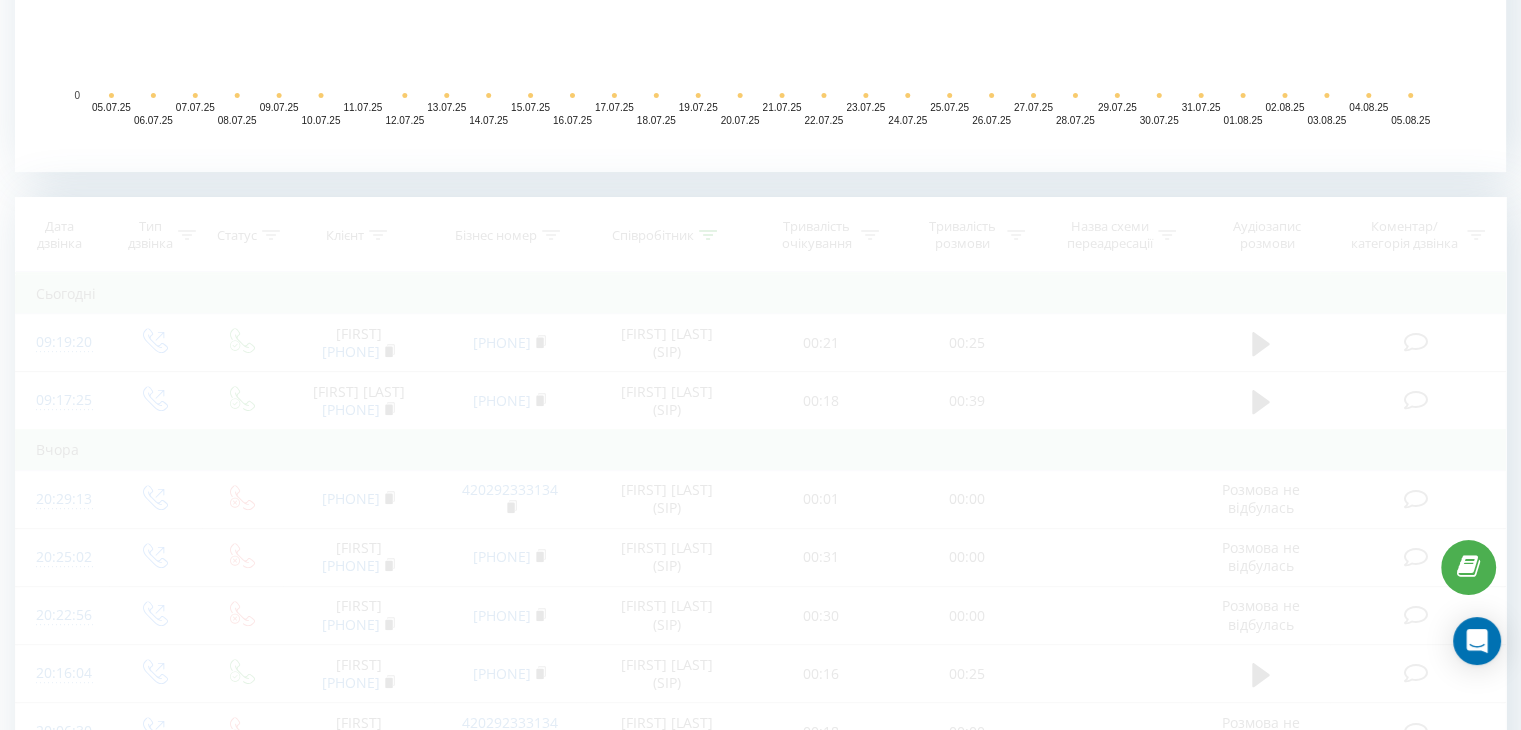 scroll, scrollTop: 0, scrollLeft: 0, axis: both 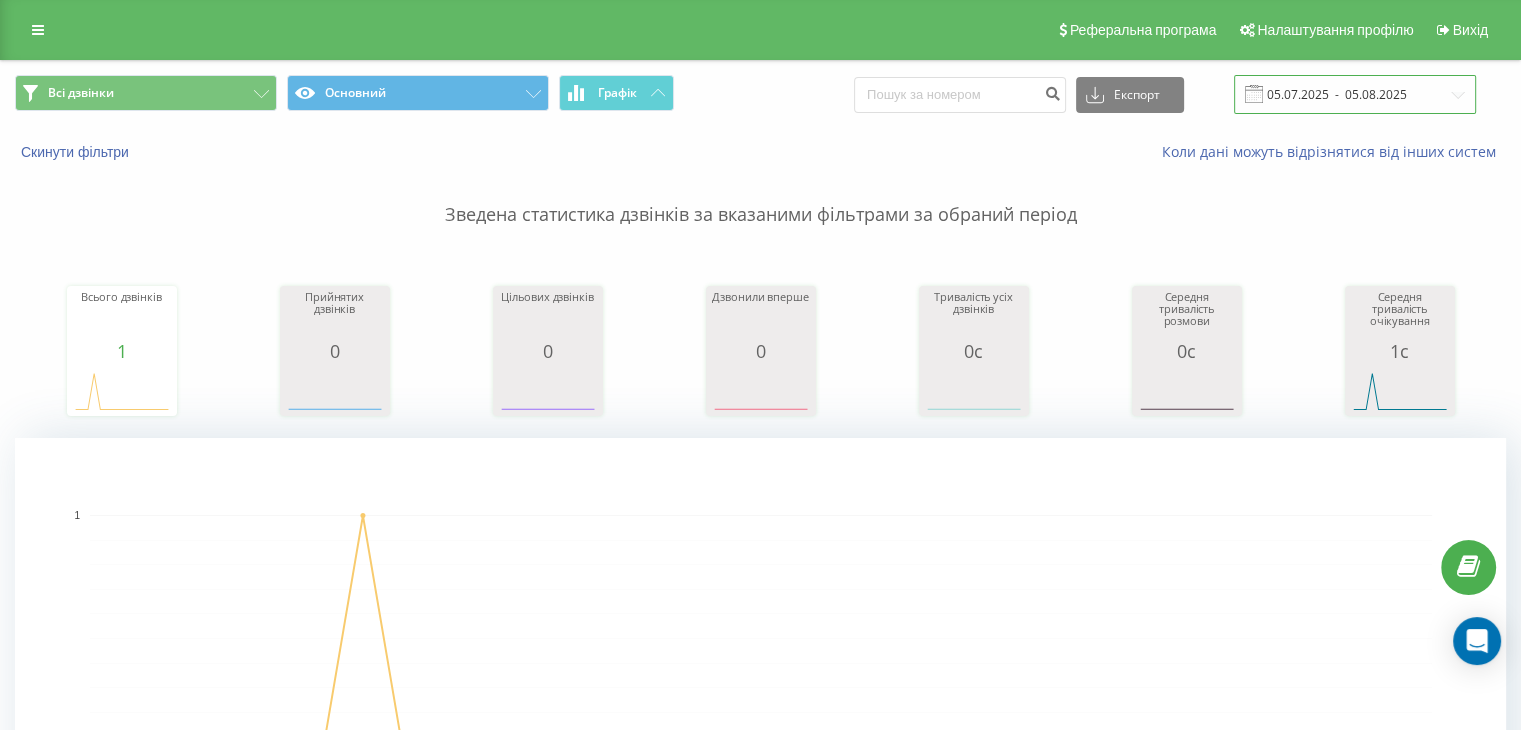 click on "05.07.2025  -  05.08.2025" at bounding box center (1355, 94) 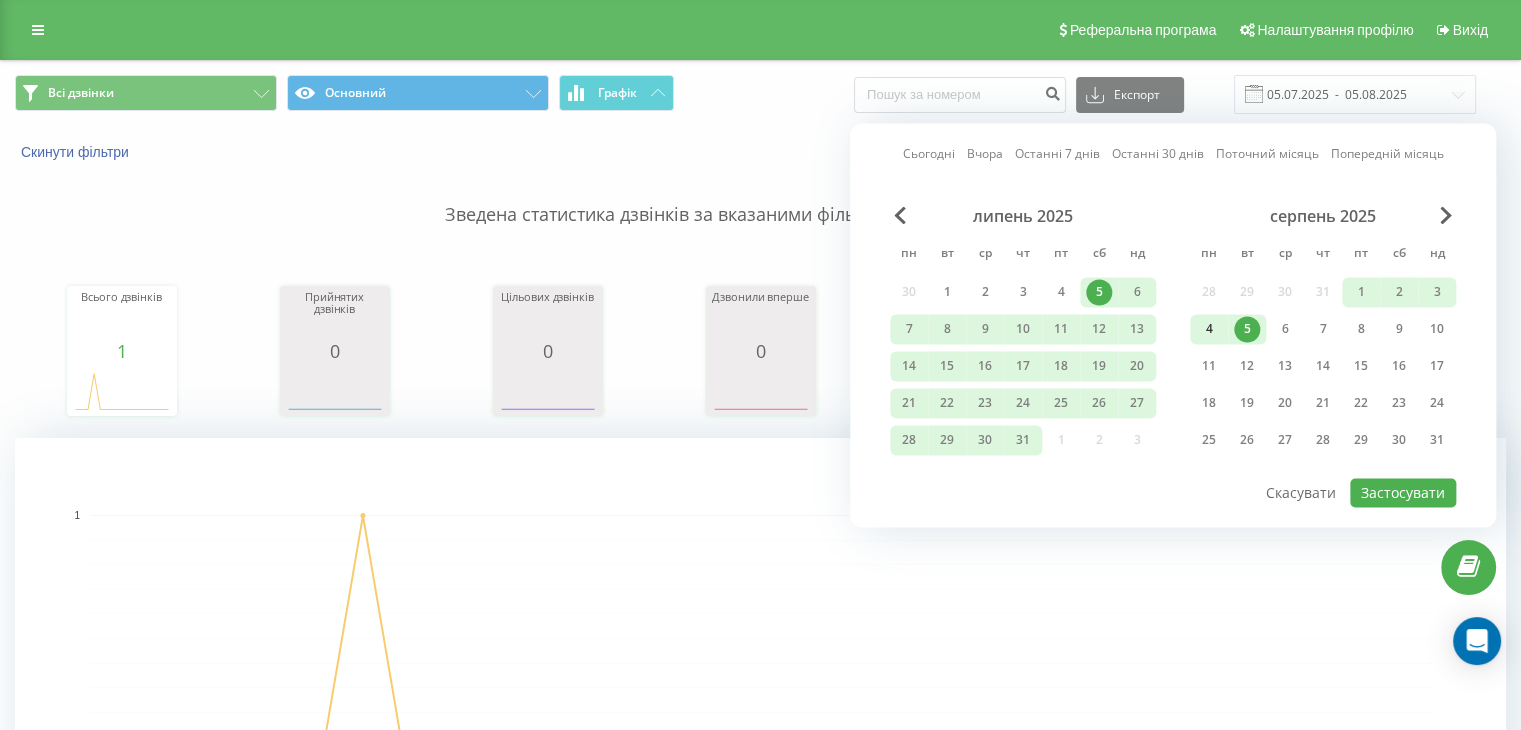click on "4" at bounding box center [1209, 329] 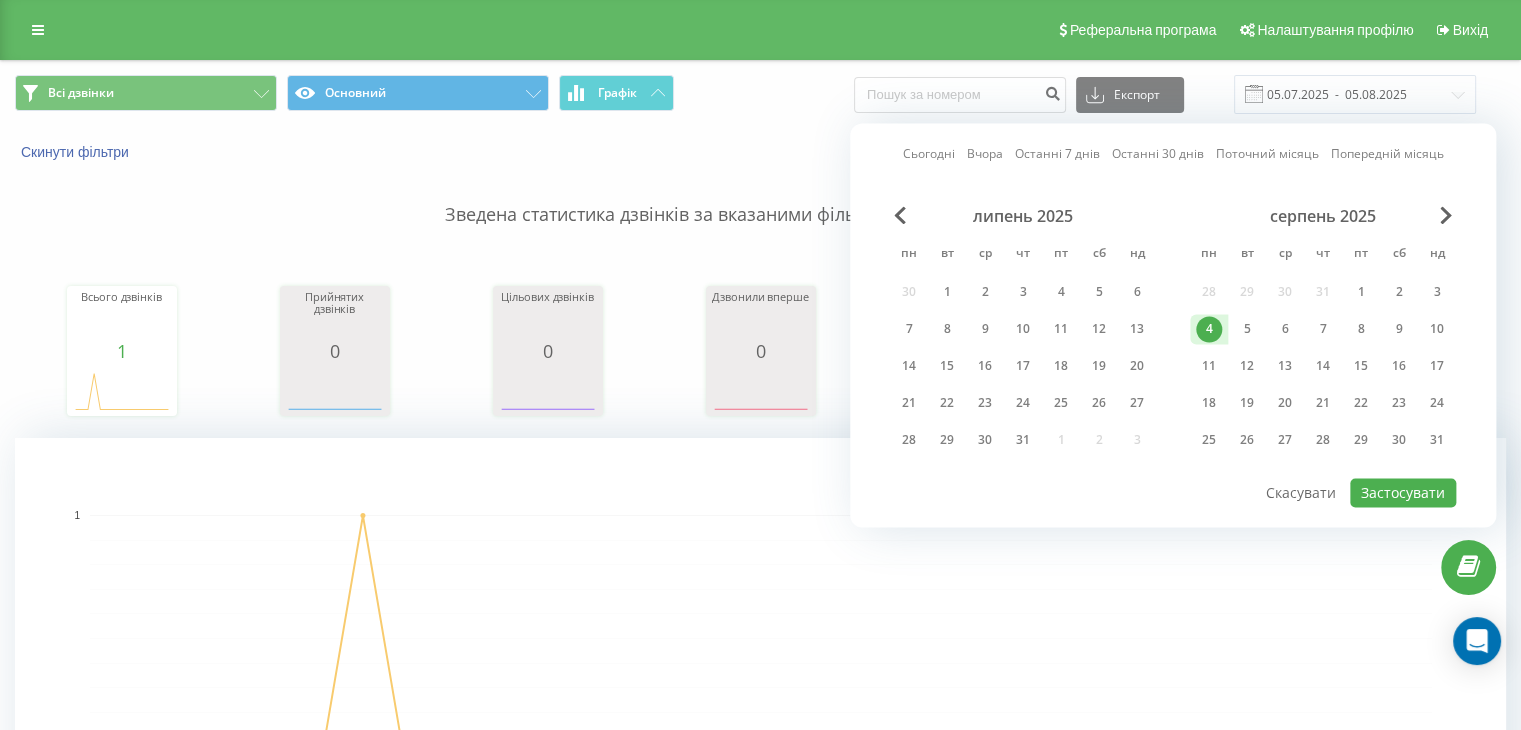 click on "4" at bounding box center (1209, 329) 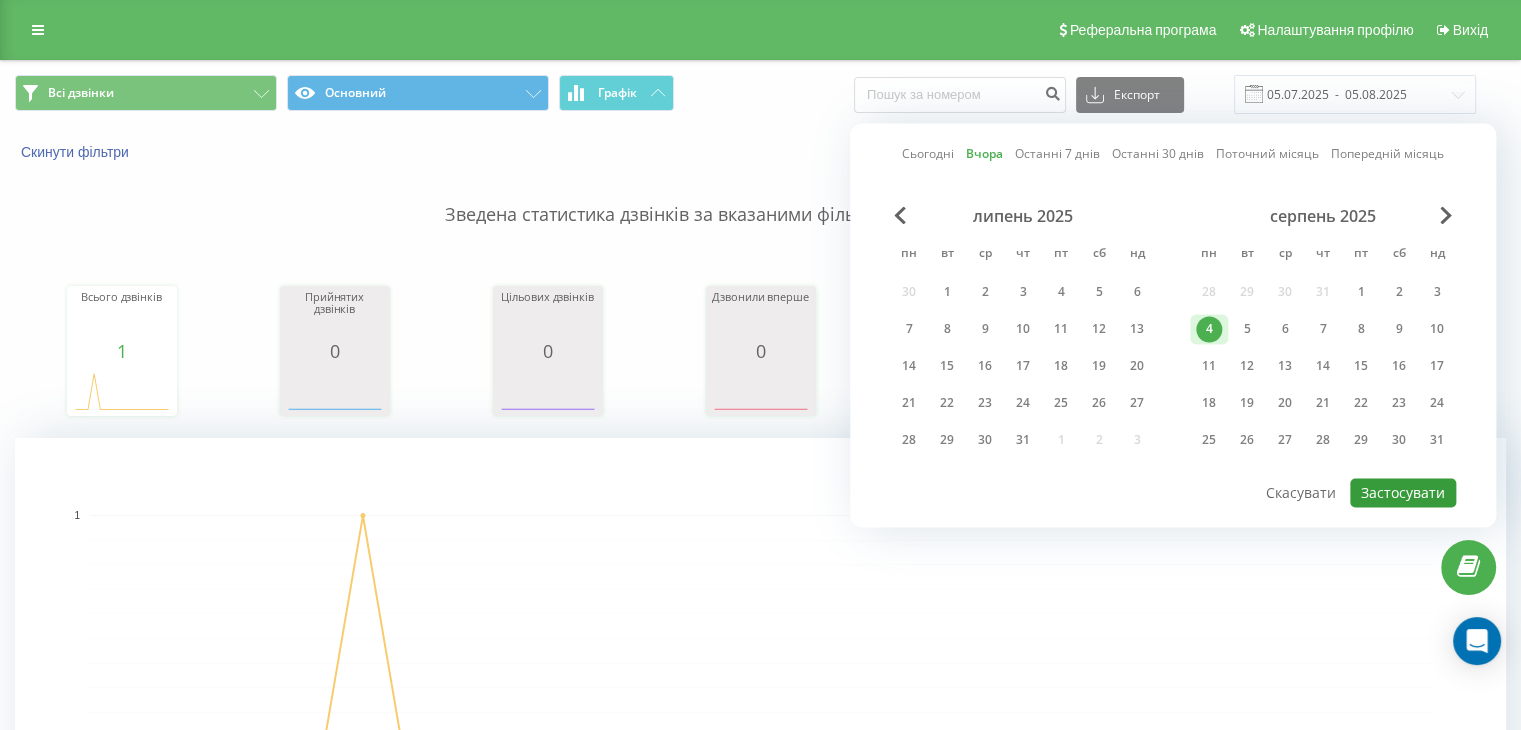 click on "Застосувати" at bounding box center (1403, 492) 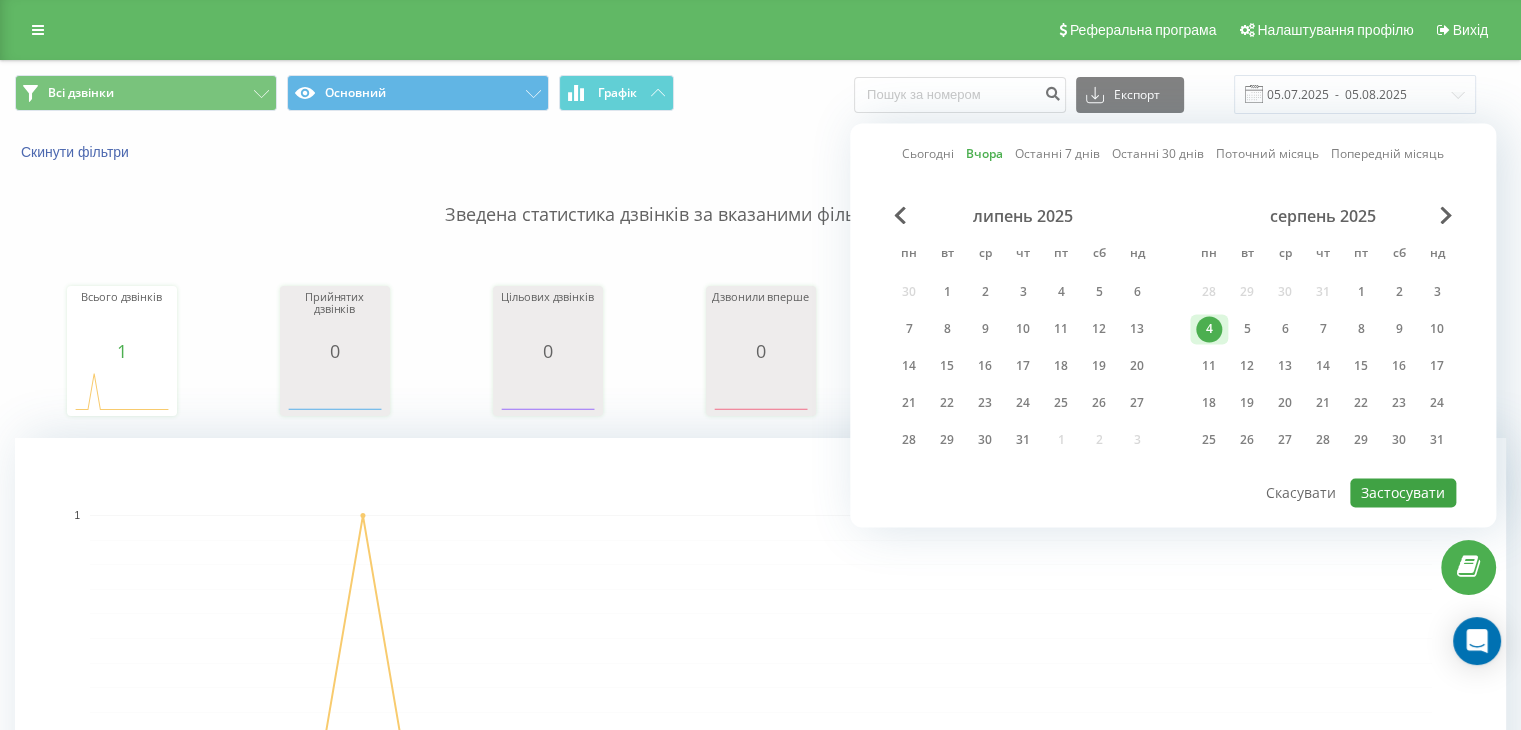 type on "04.08.2025  -  04.08.2025" 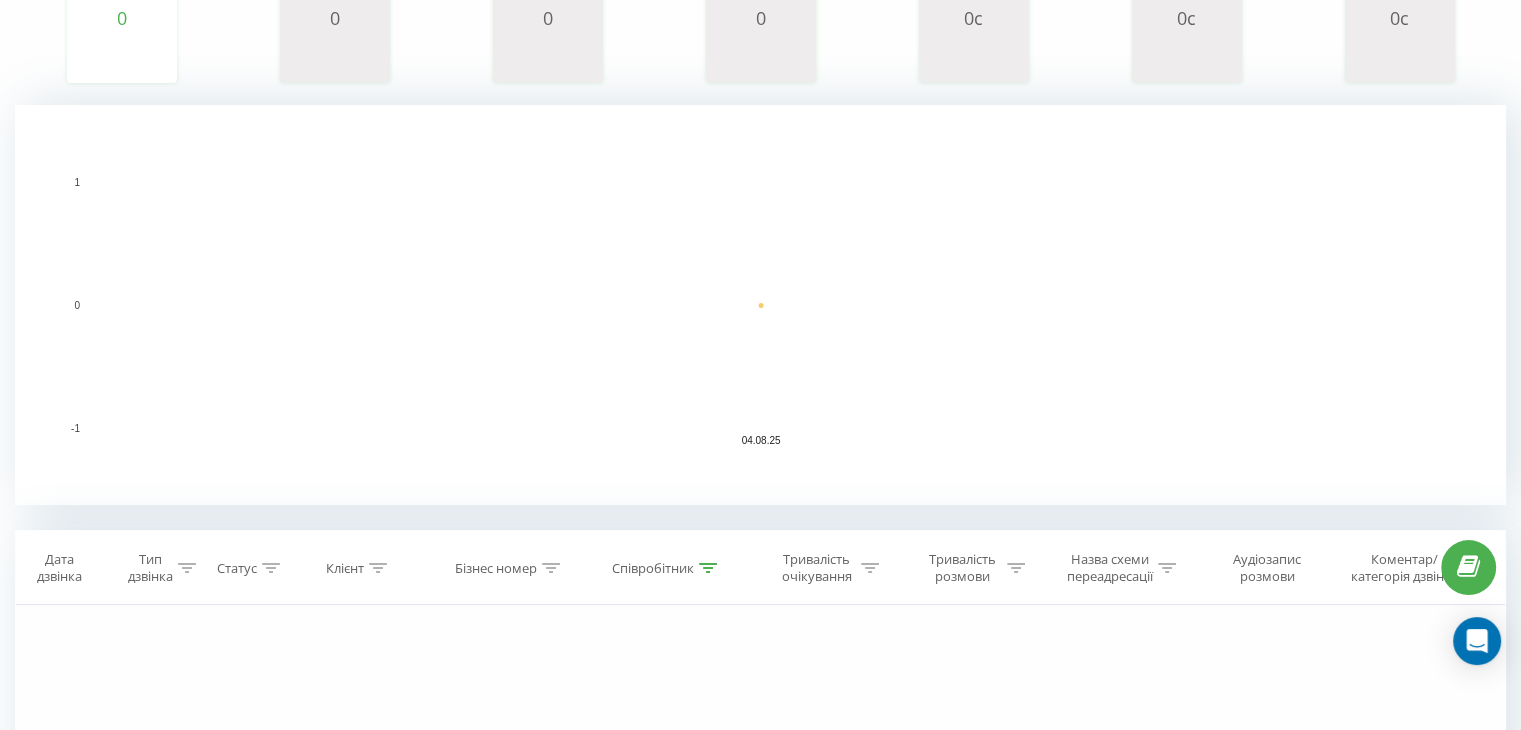 scroll, scrollTop: 674, scrollLeft: 0, axis: vertical 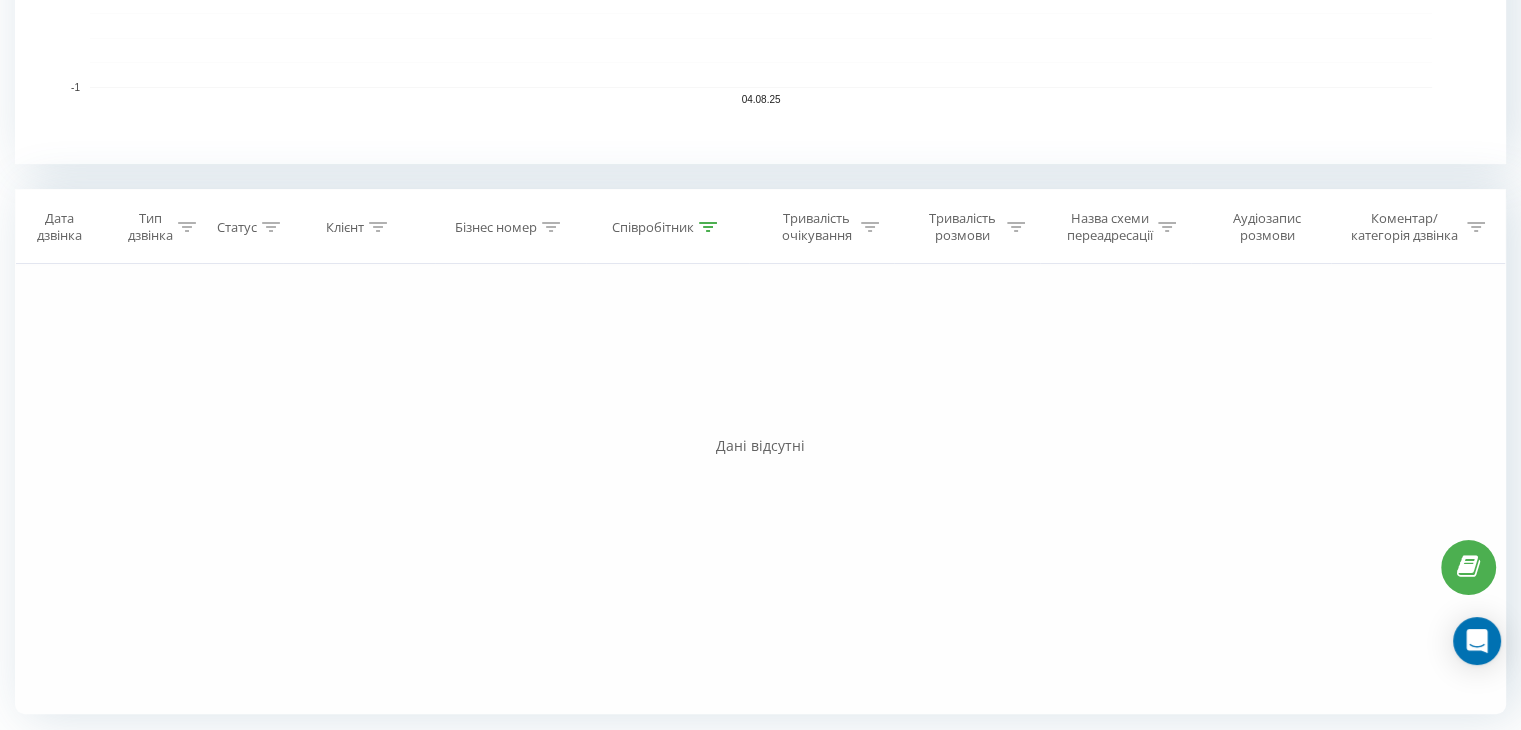 drag, startPoint x: 725, startPoint y: 226, endPoint x: 711, endPoint y: 227, distance: 14.035668 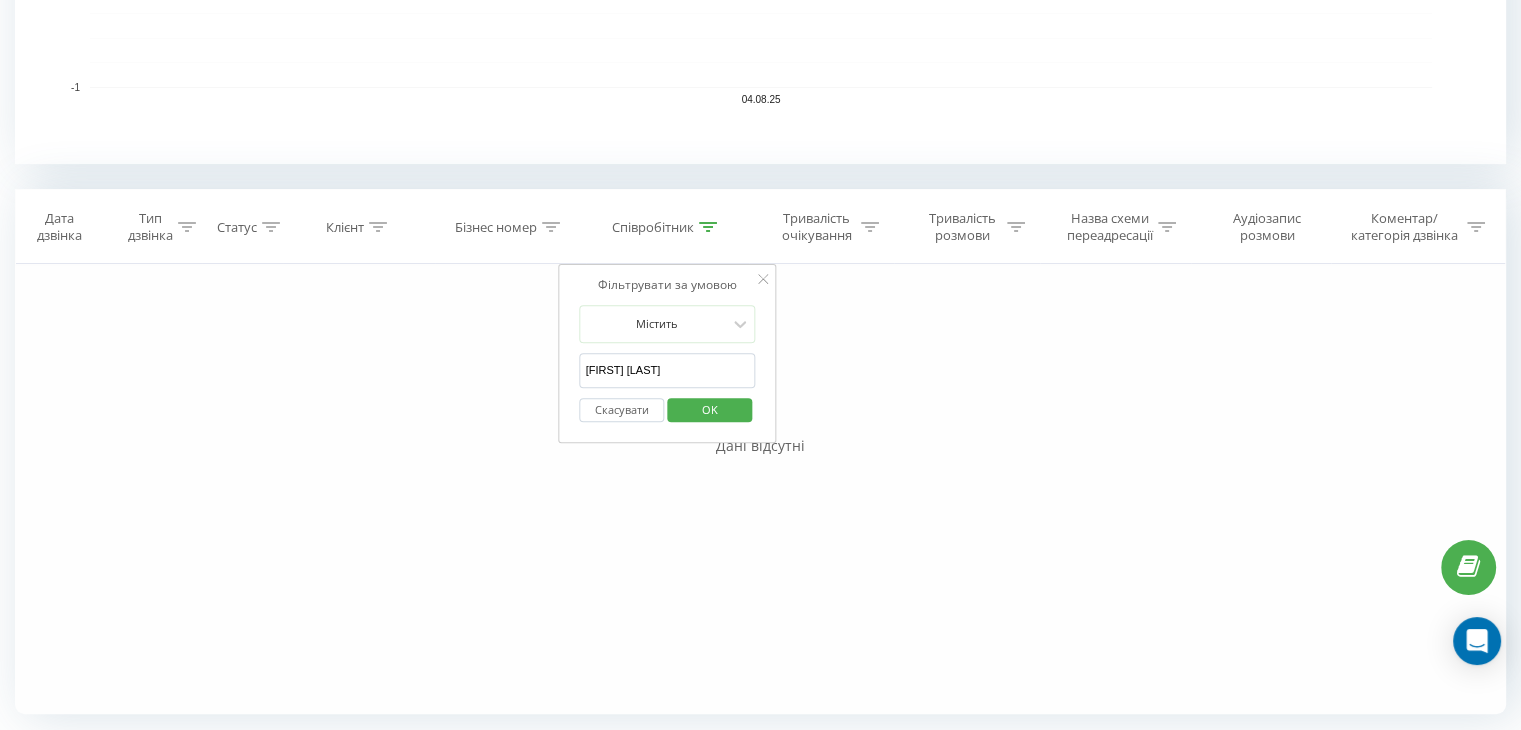 click 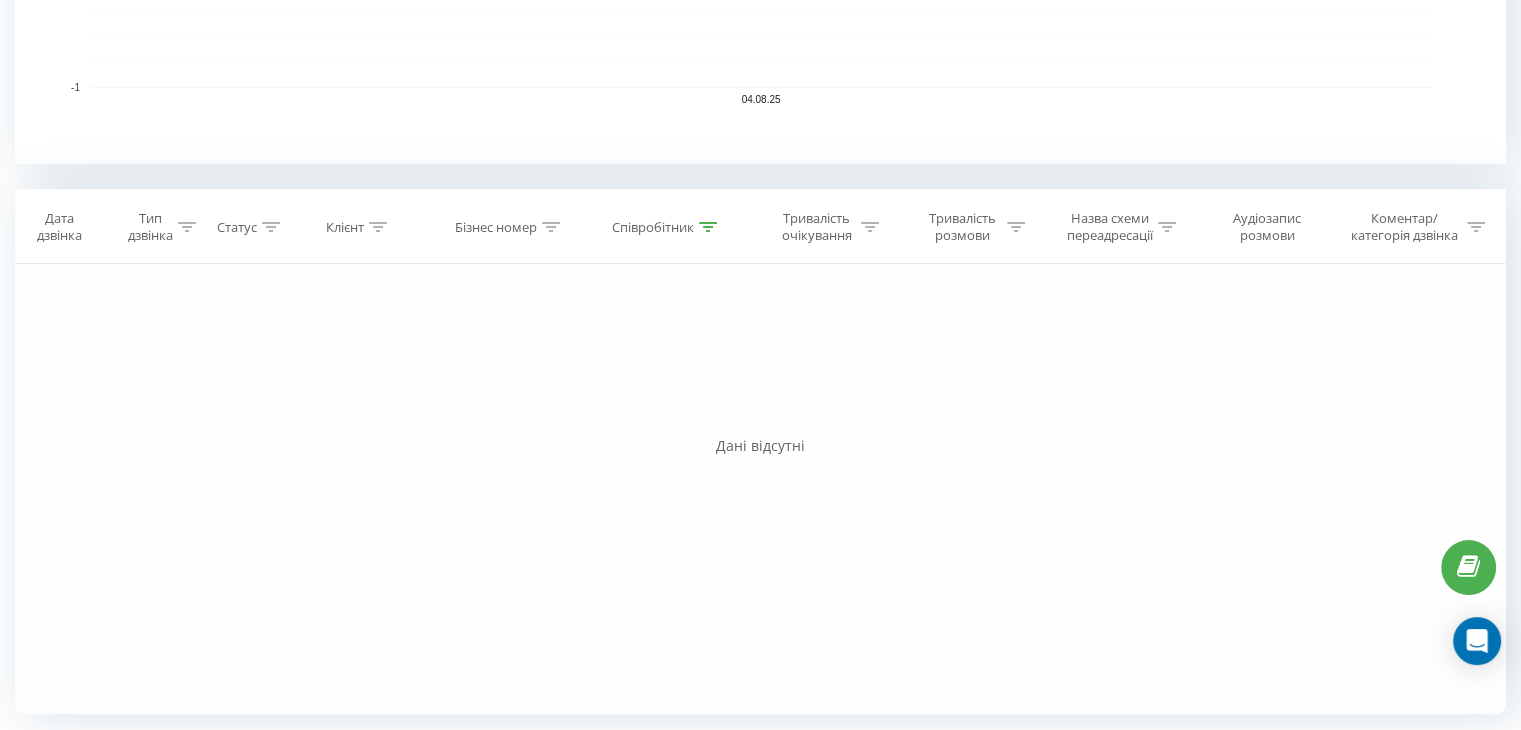 click on "Співробітник" at bounding box center (667, 227) 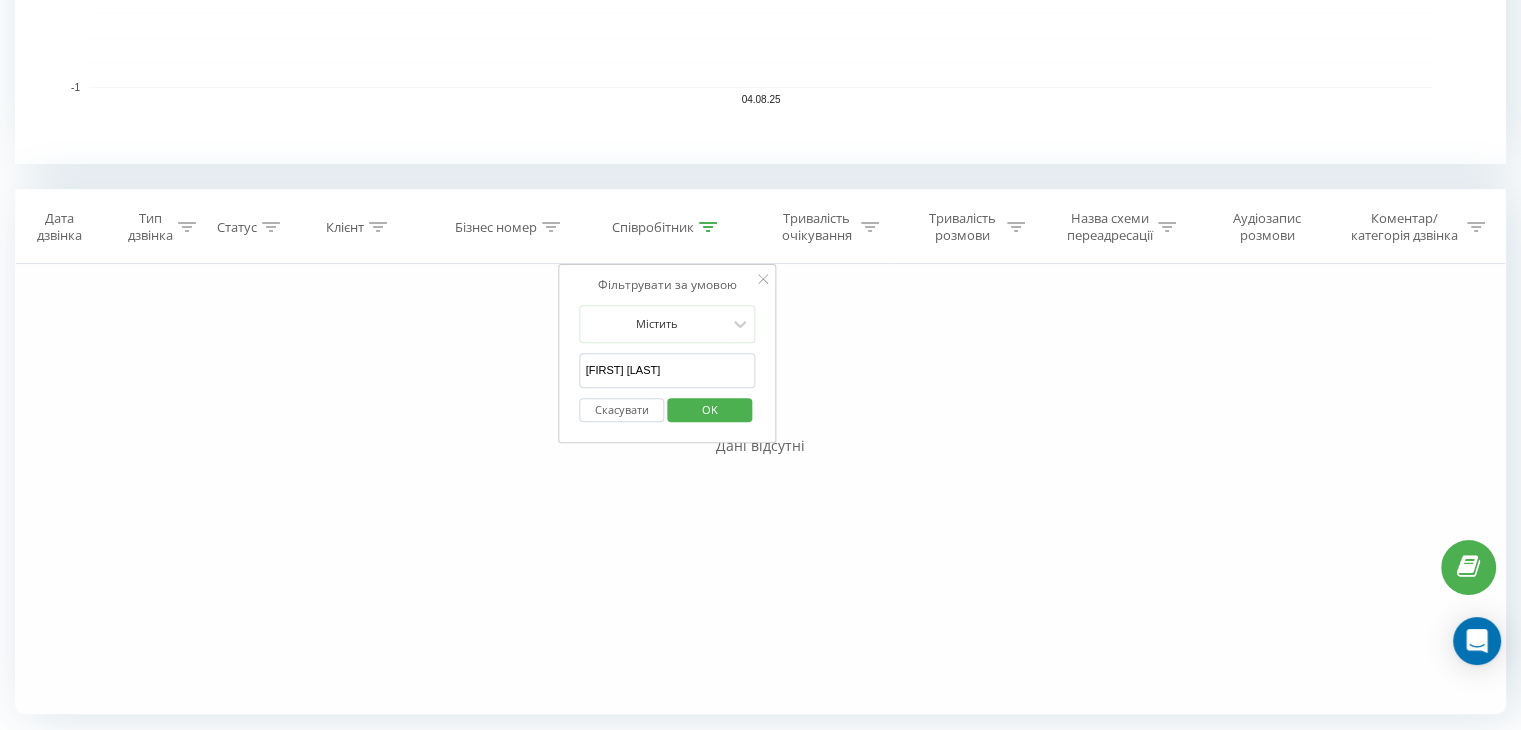 click on "[FIRST] [LAST]" at bounding box center (668, 370) 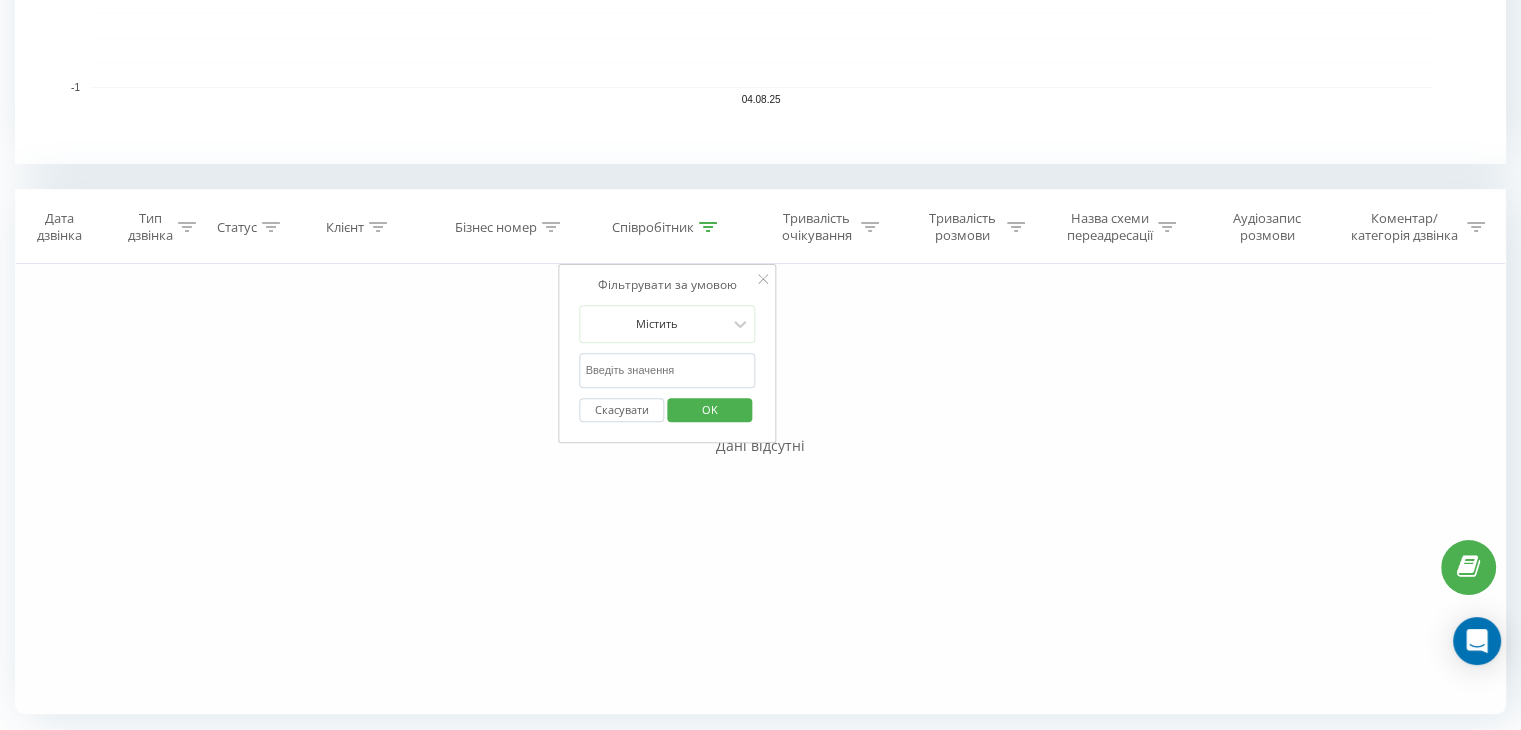 type 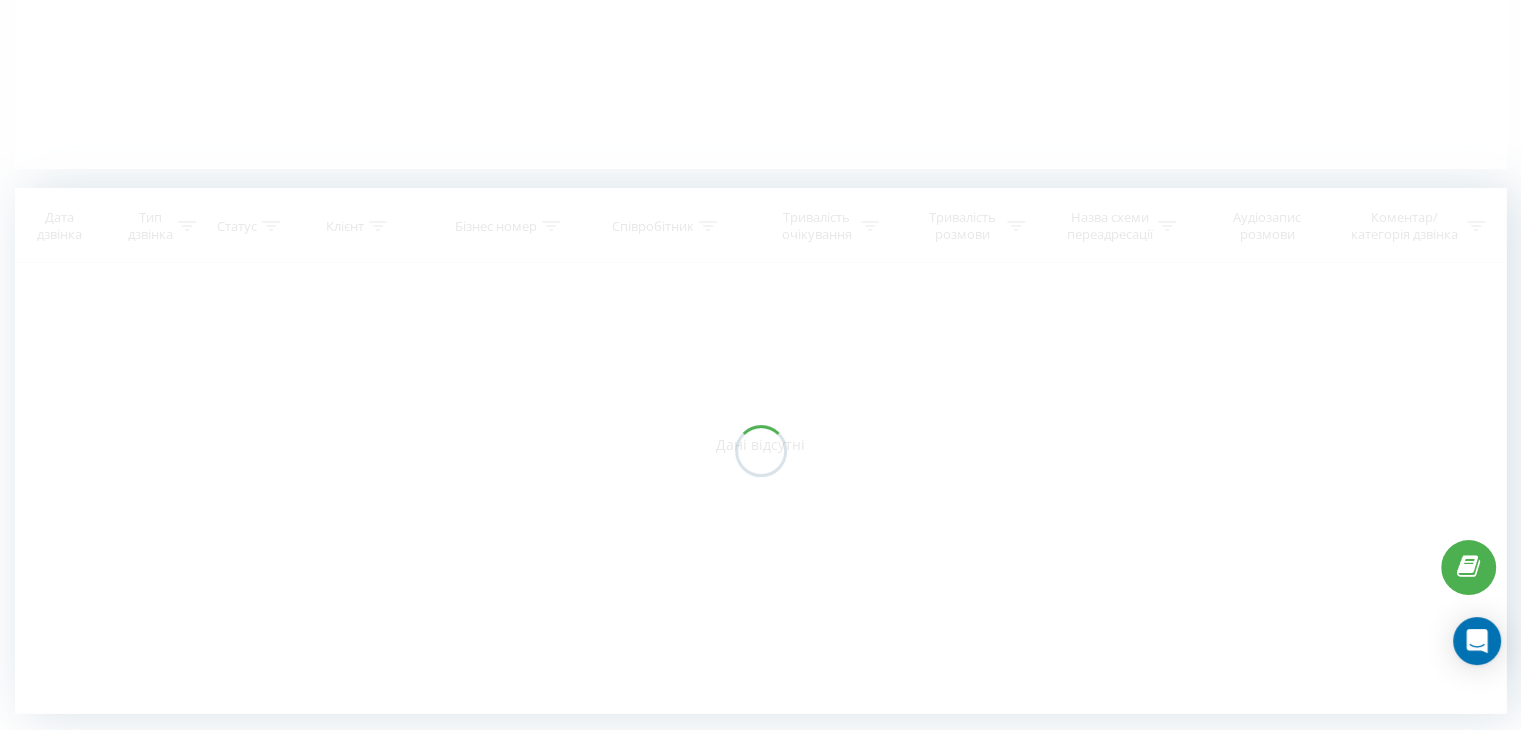scroll, scrollTop: 394, scrollLeft: 0, axis: vertical 